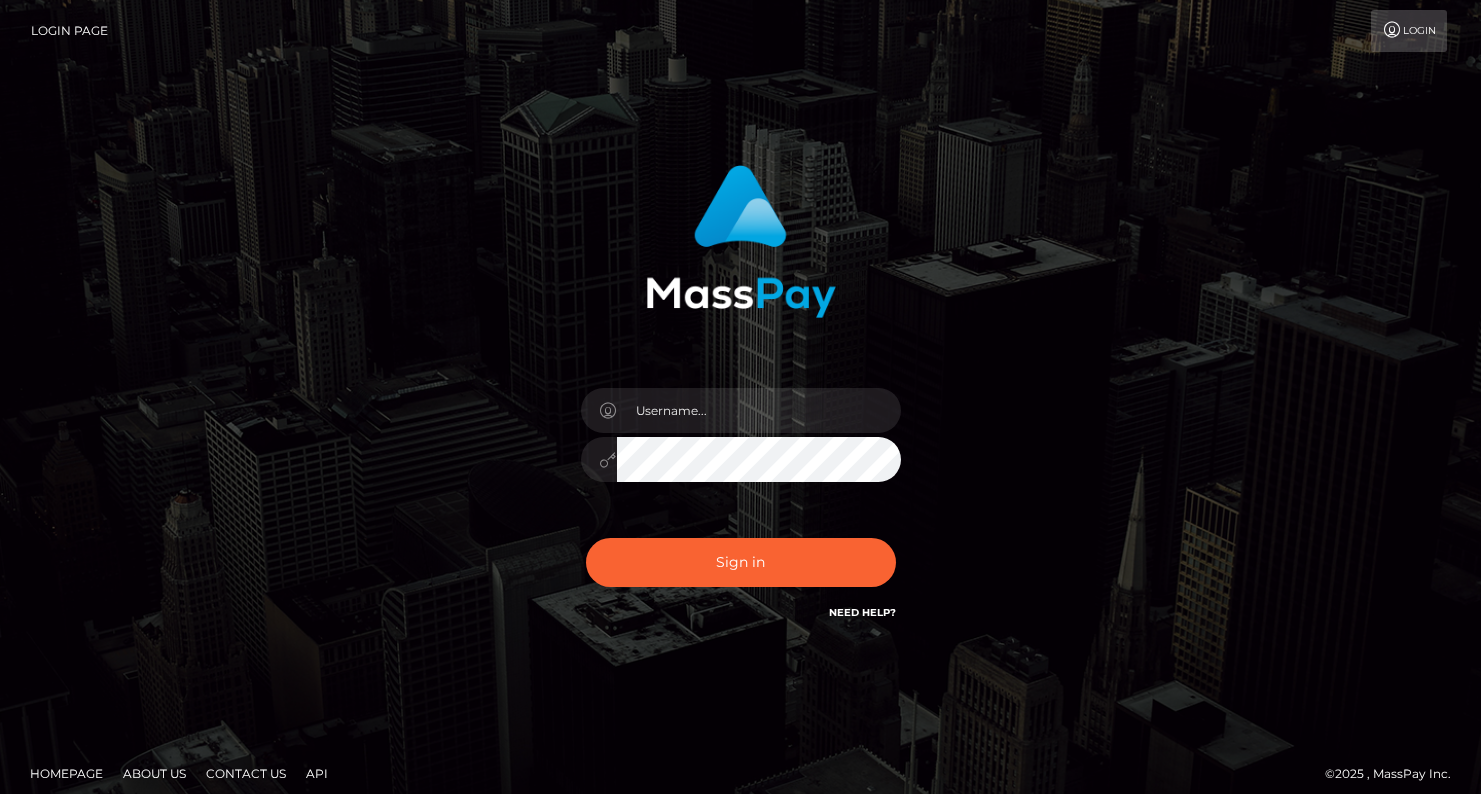 scroll, scrollTop: 0, scrollLeft: 0, axis: both 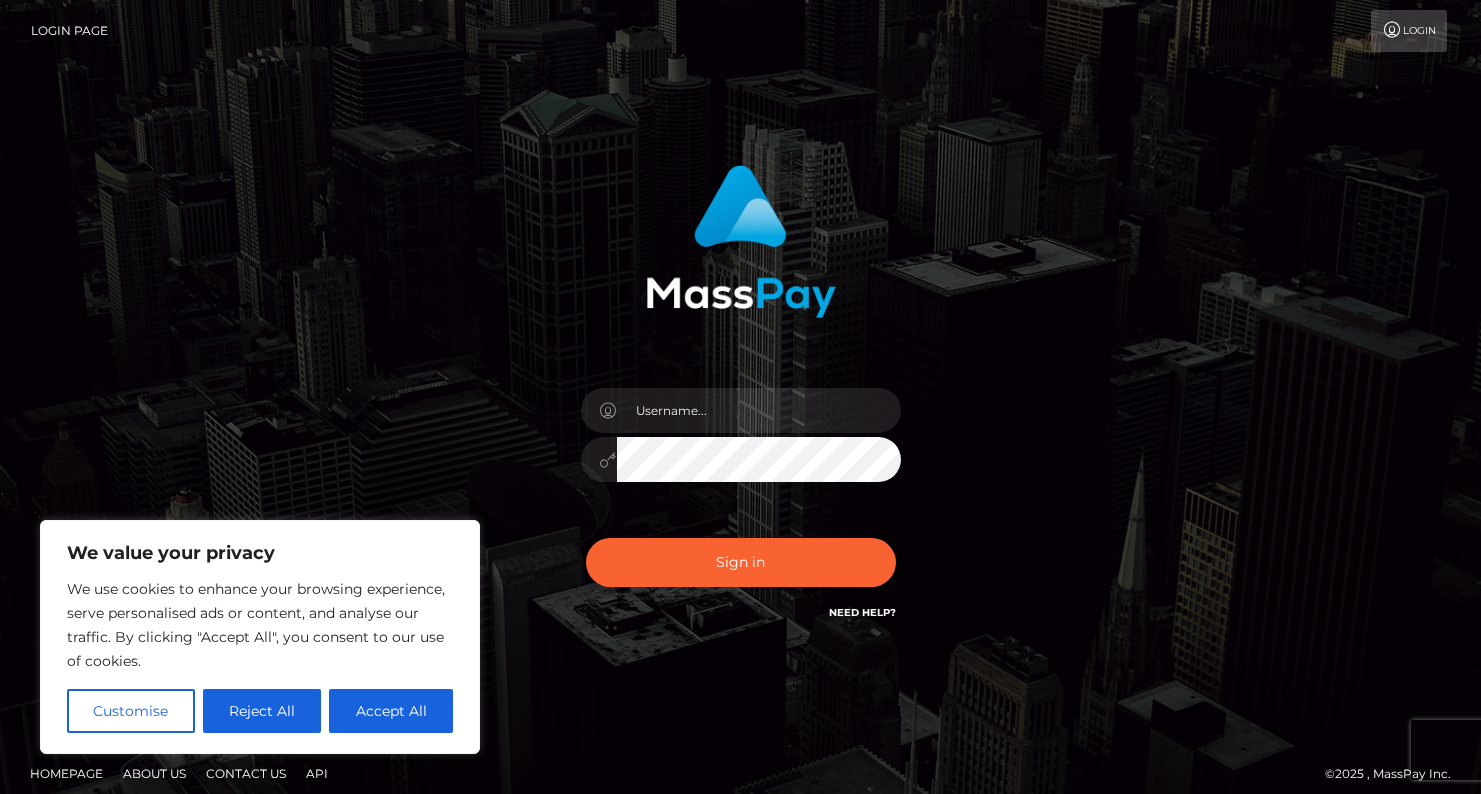 click at bounding box center (0, 809) 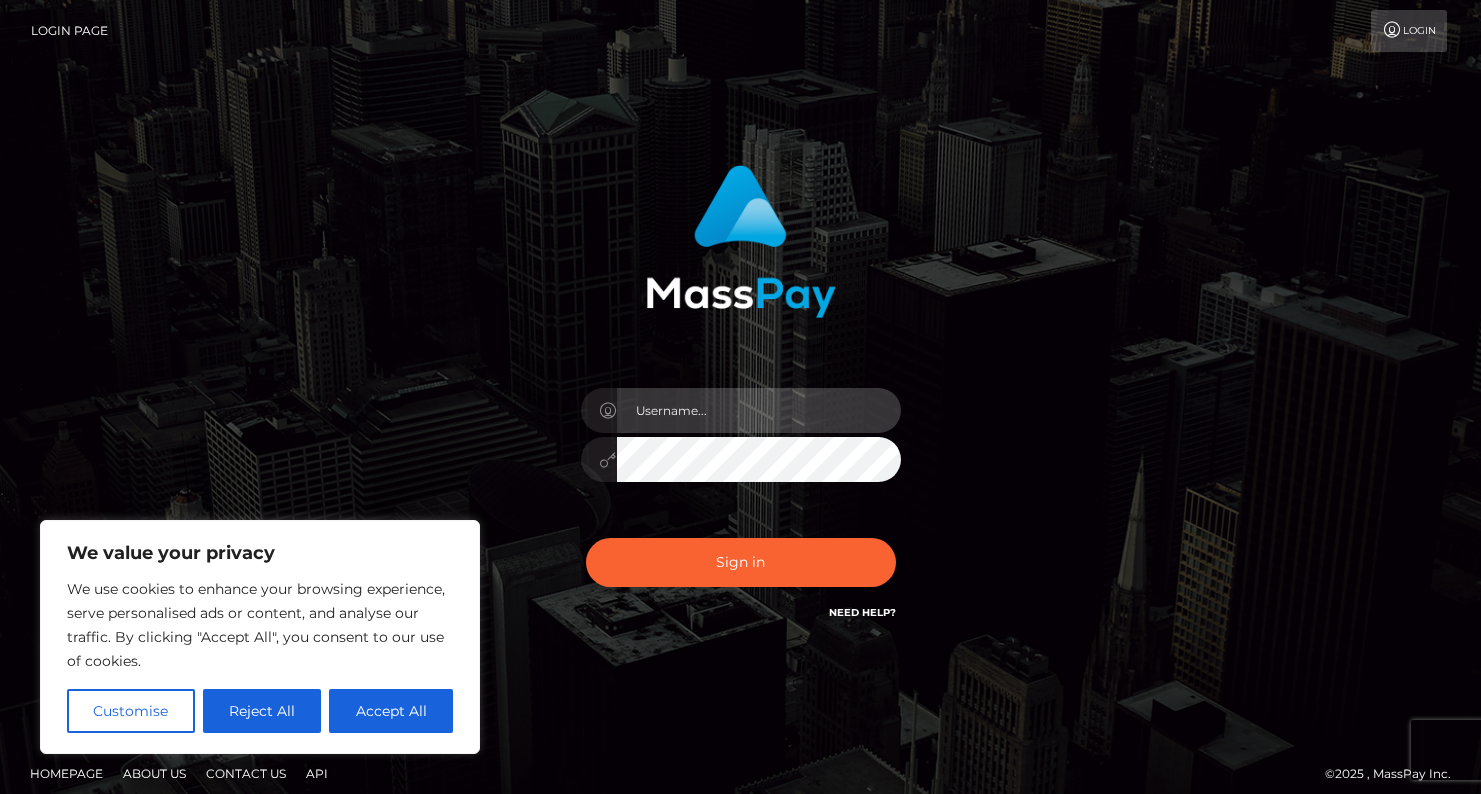 type on "cole.nmible" 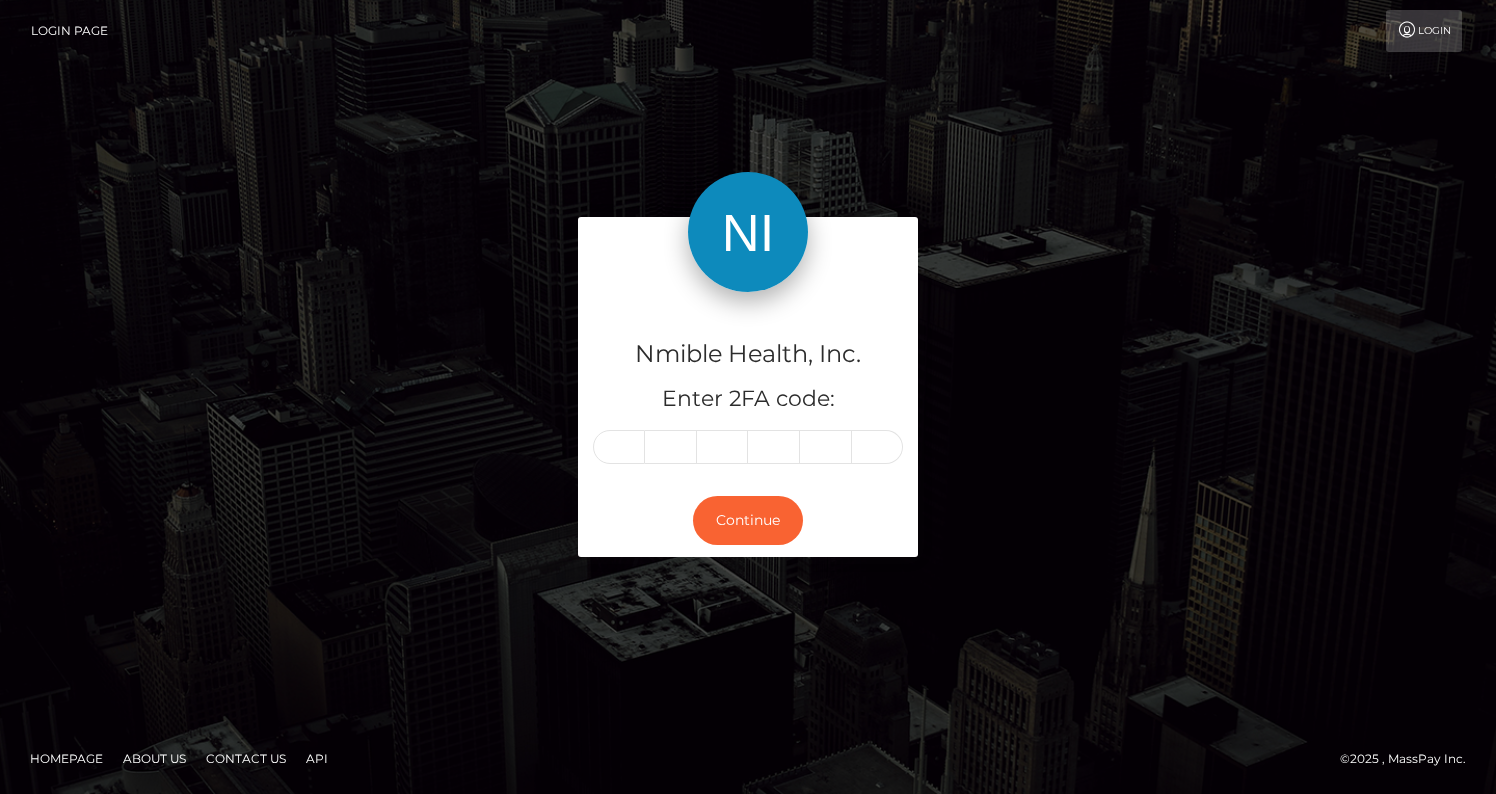 scroll, scrollTop: 0, scrollLeft: 0, axis: both 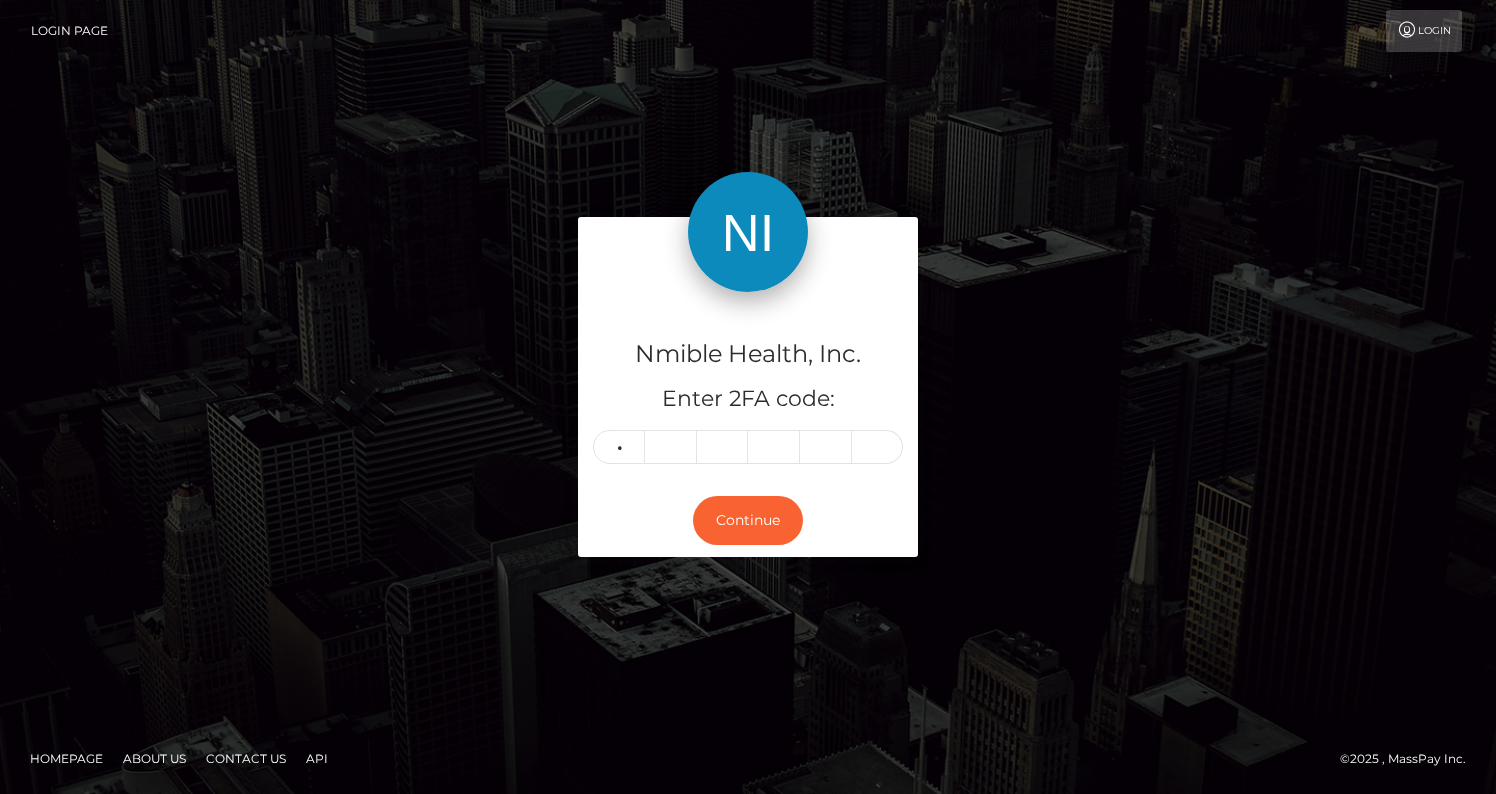 type on "1" 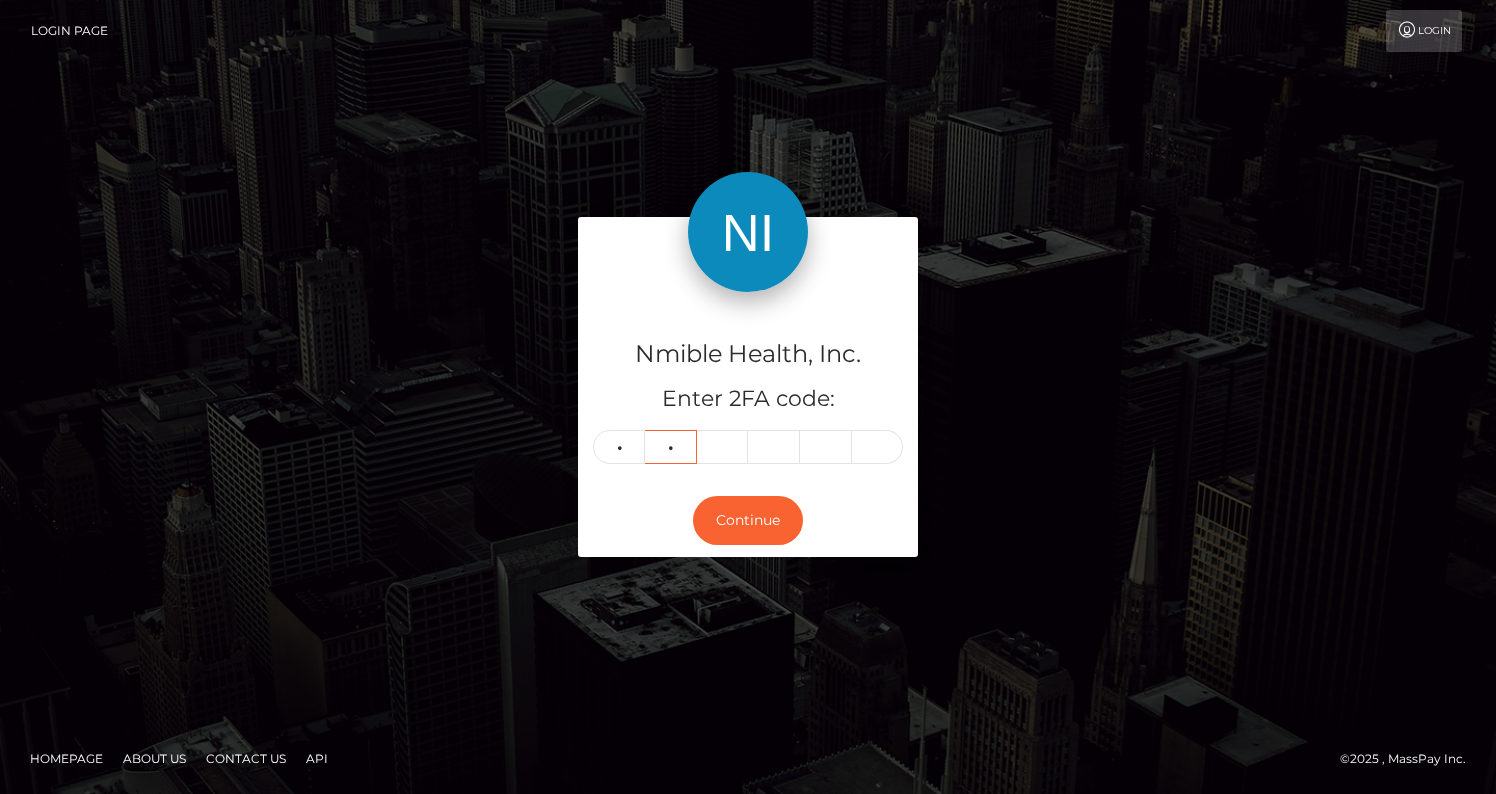 type on "0" 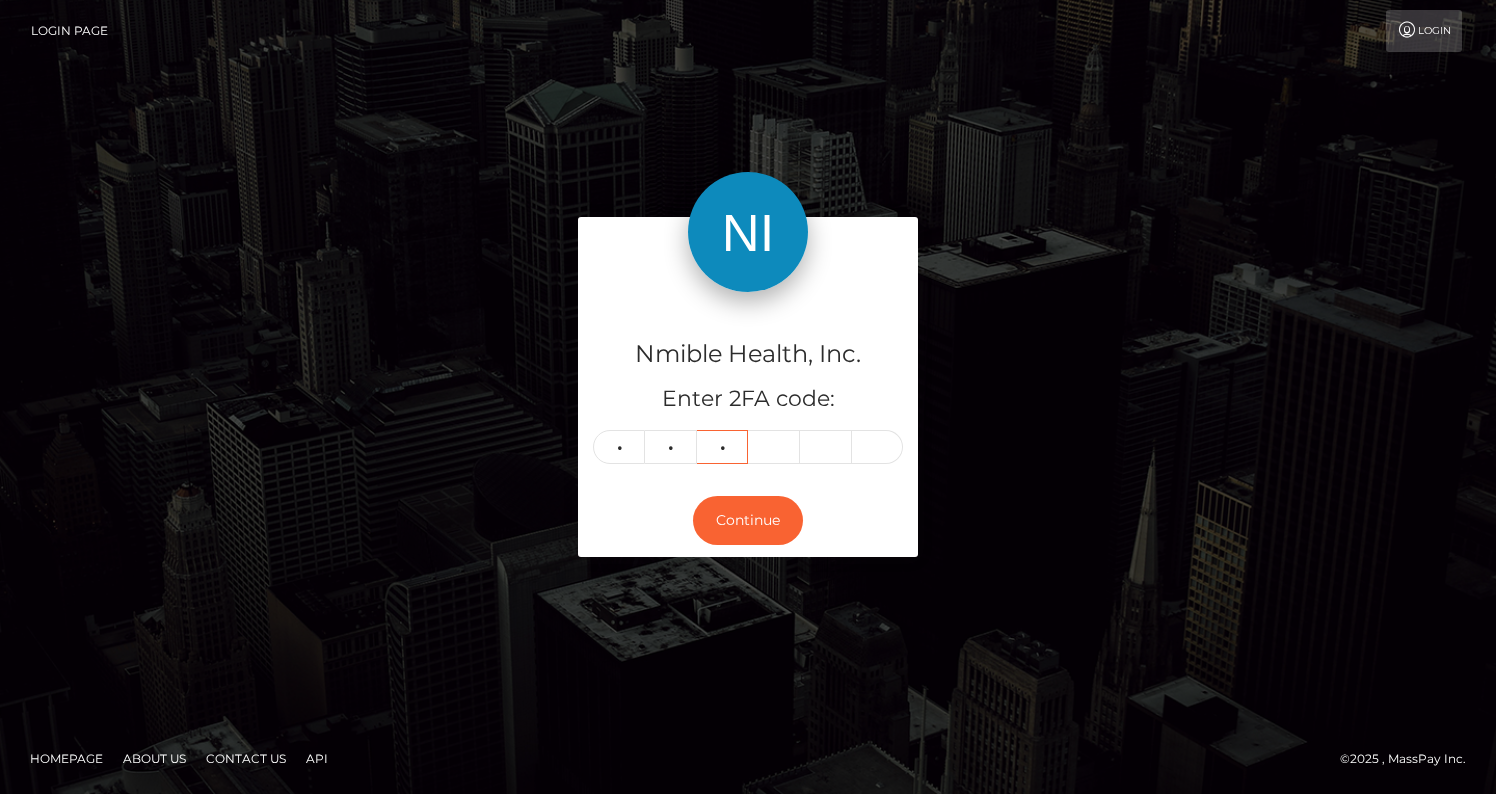 type on "6" 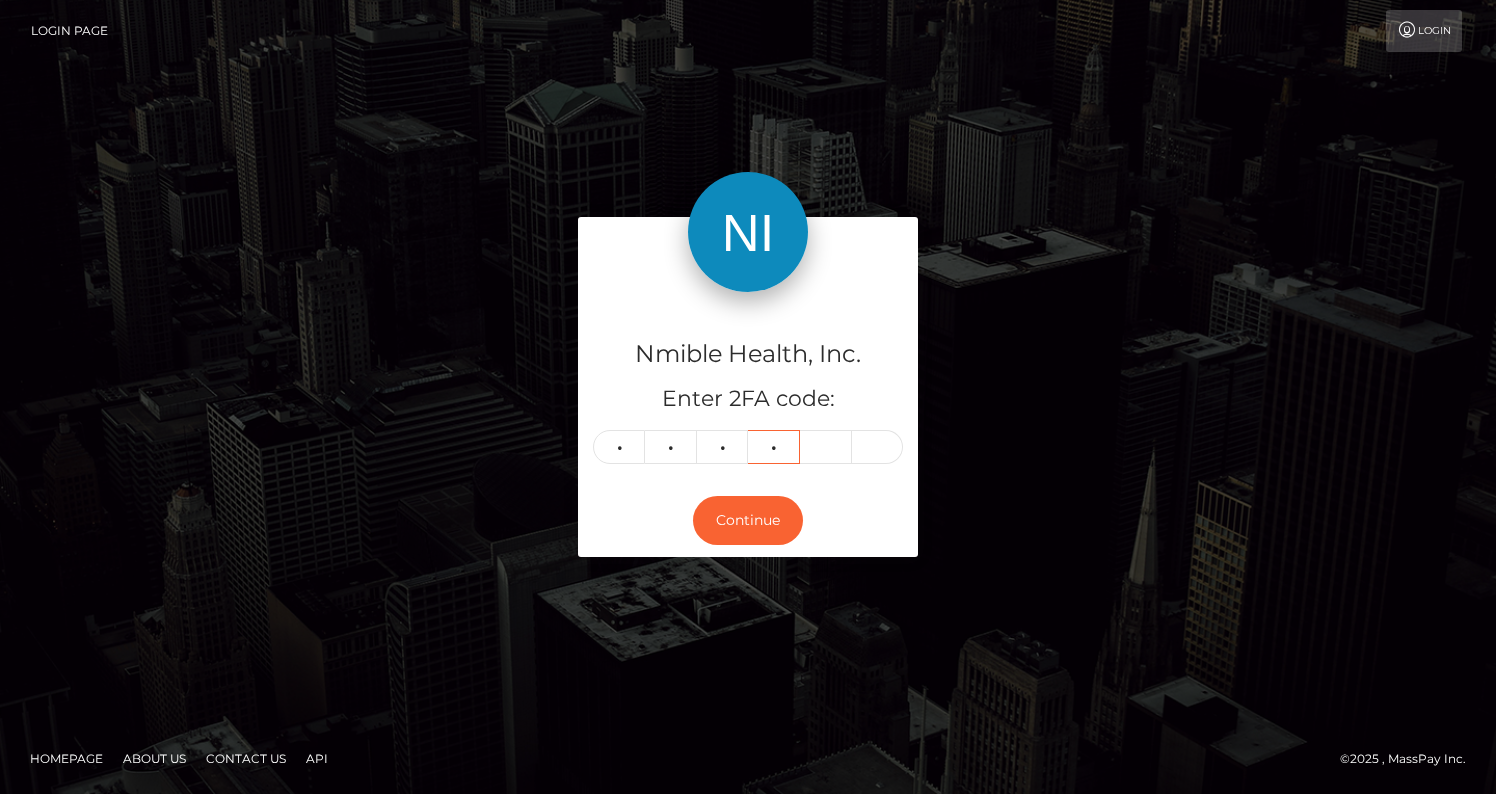 type on "9" 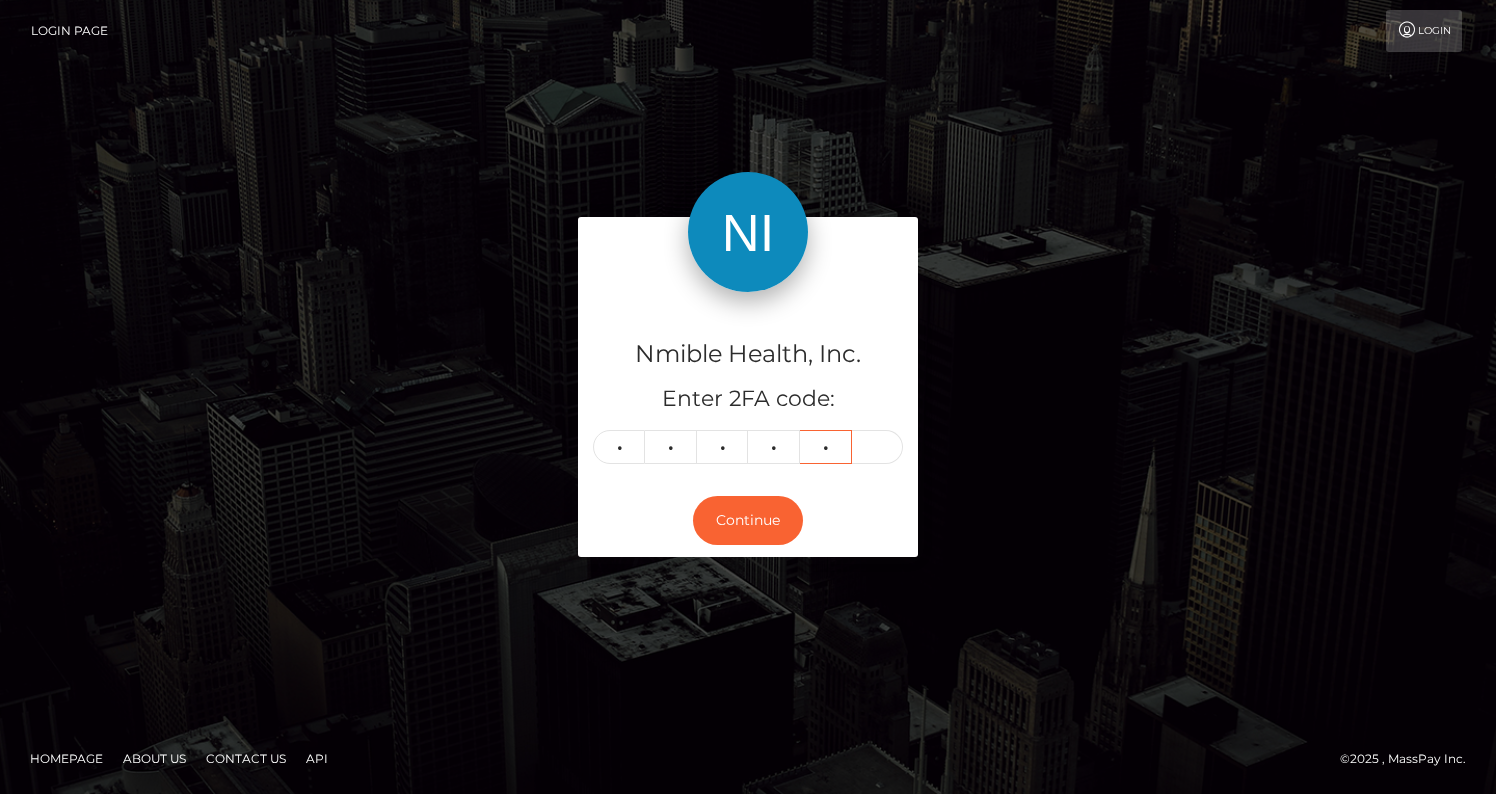 type on "4" 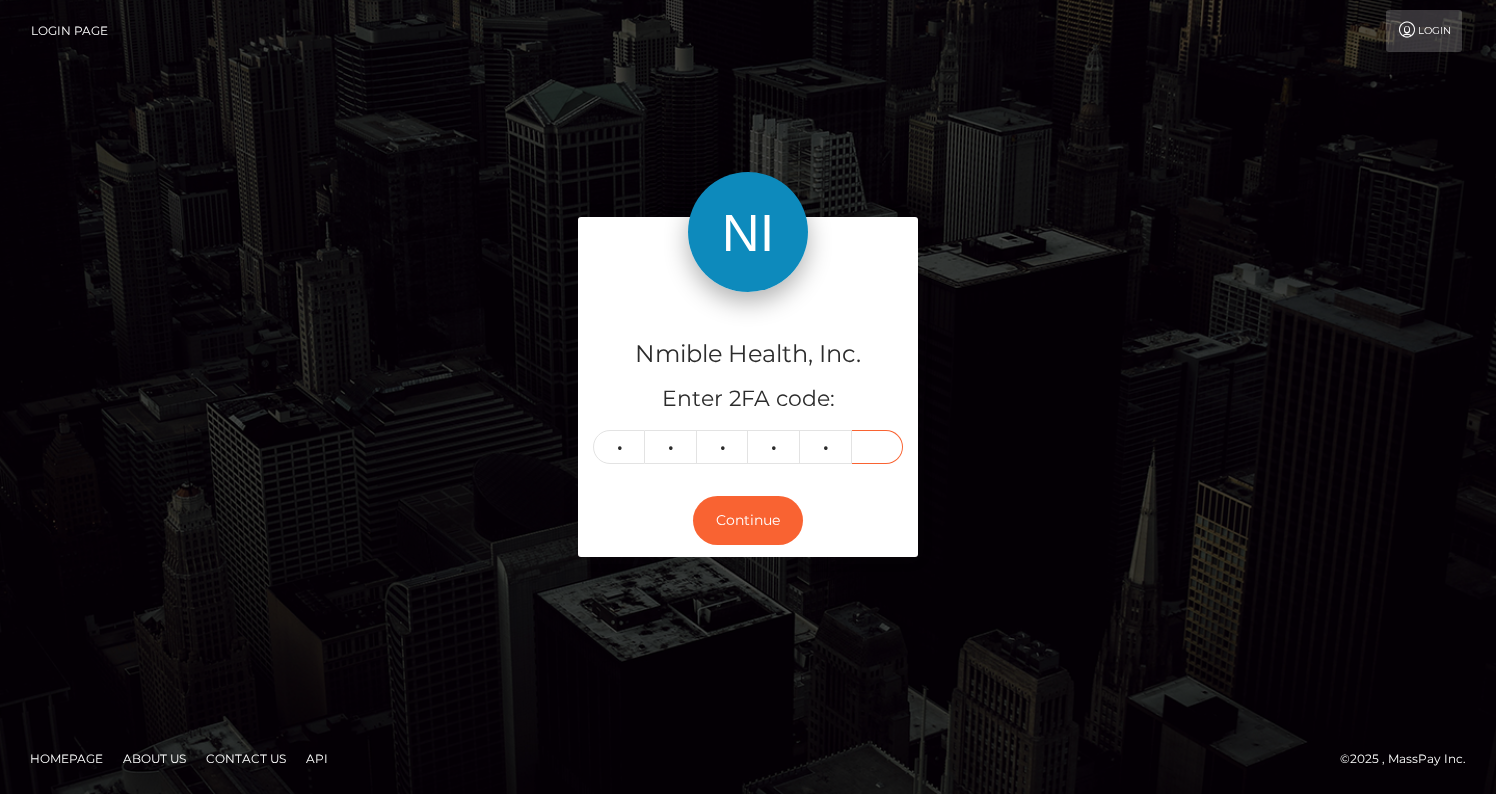 type on "8" 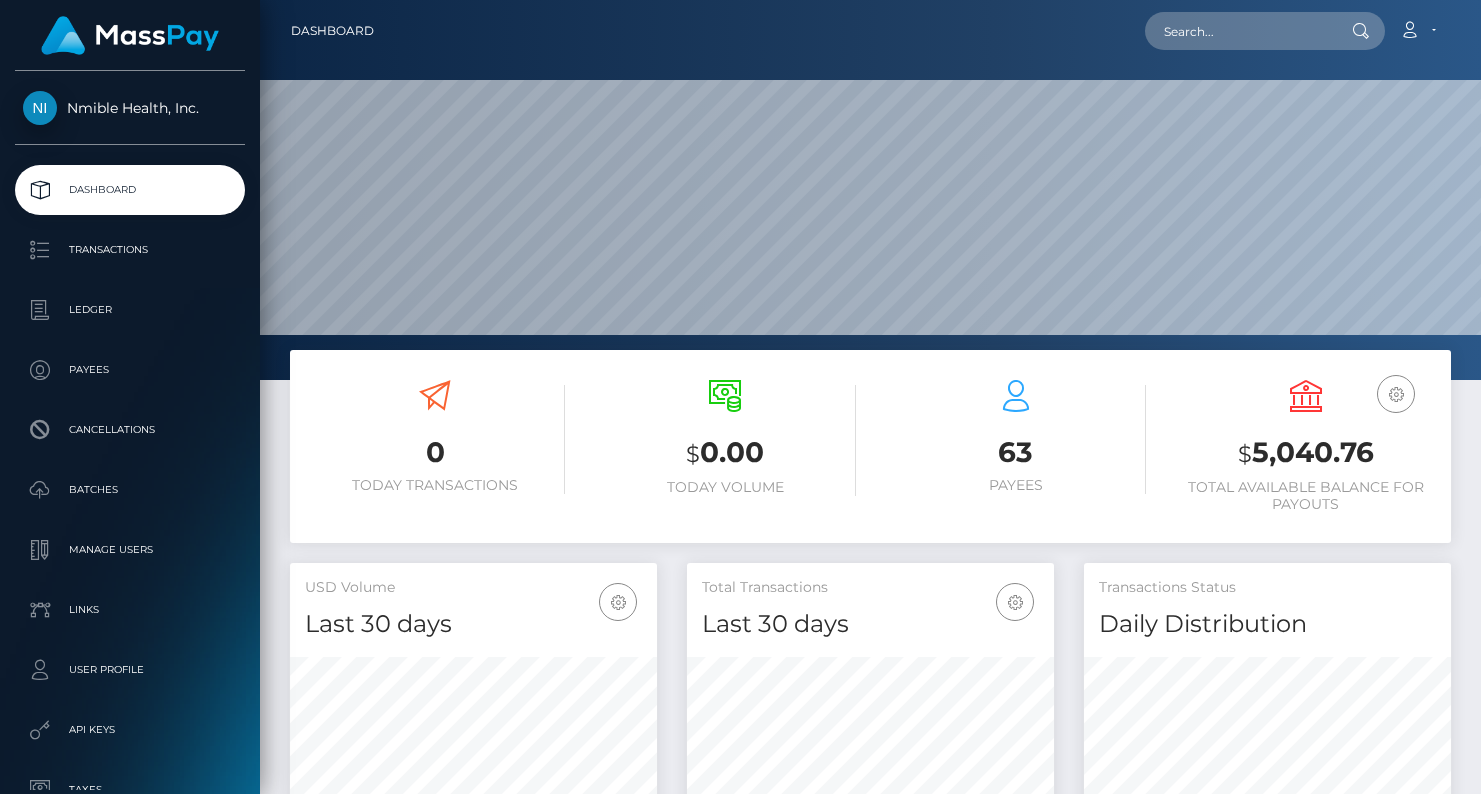 scroll, scrollTop: 0, scrollLeft: 0, axis: both 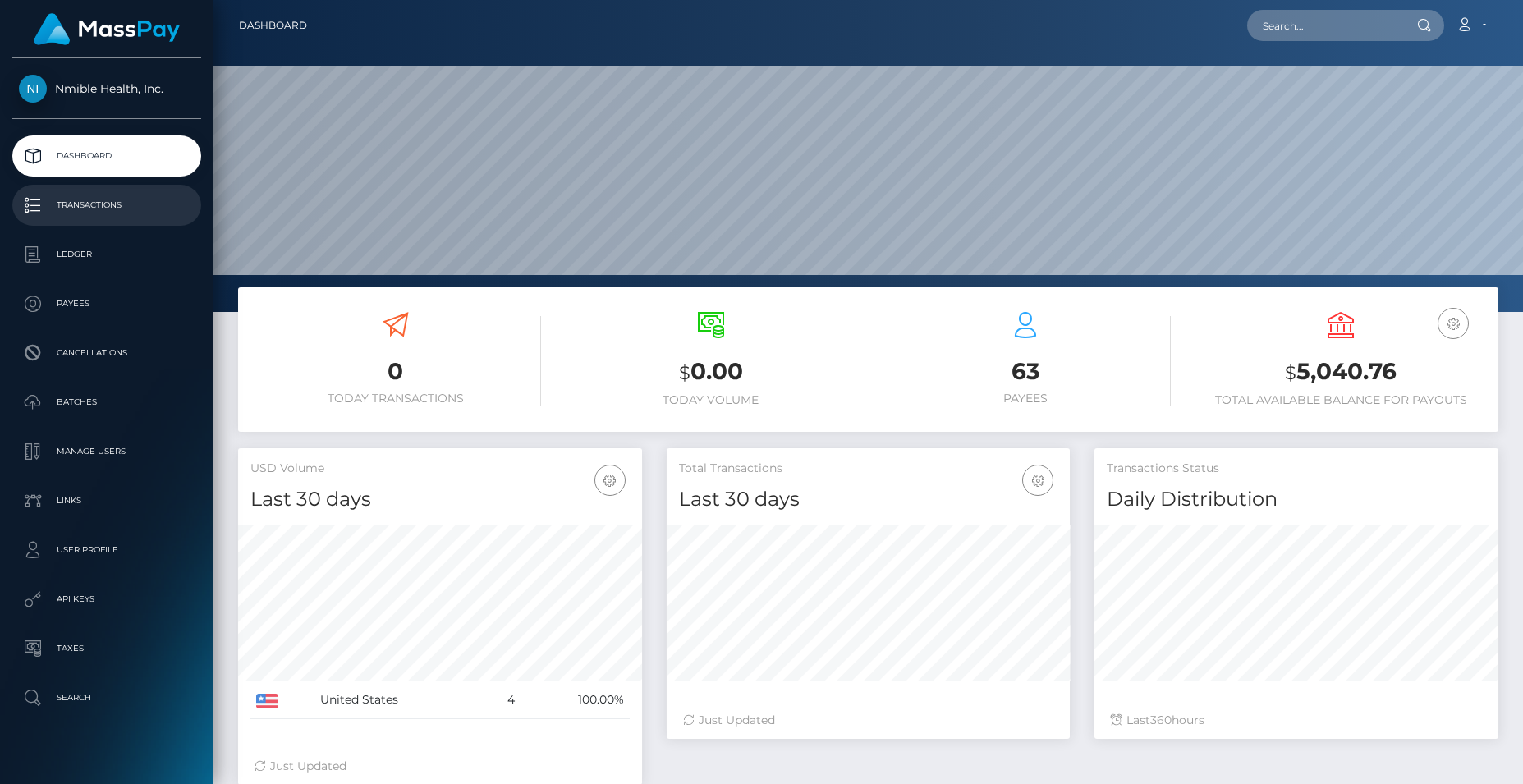 click on "Transactions" at bounding box center (107, 205) 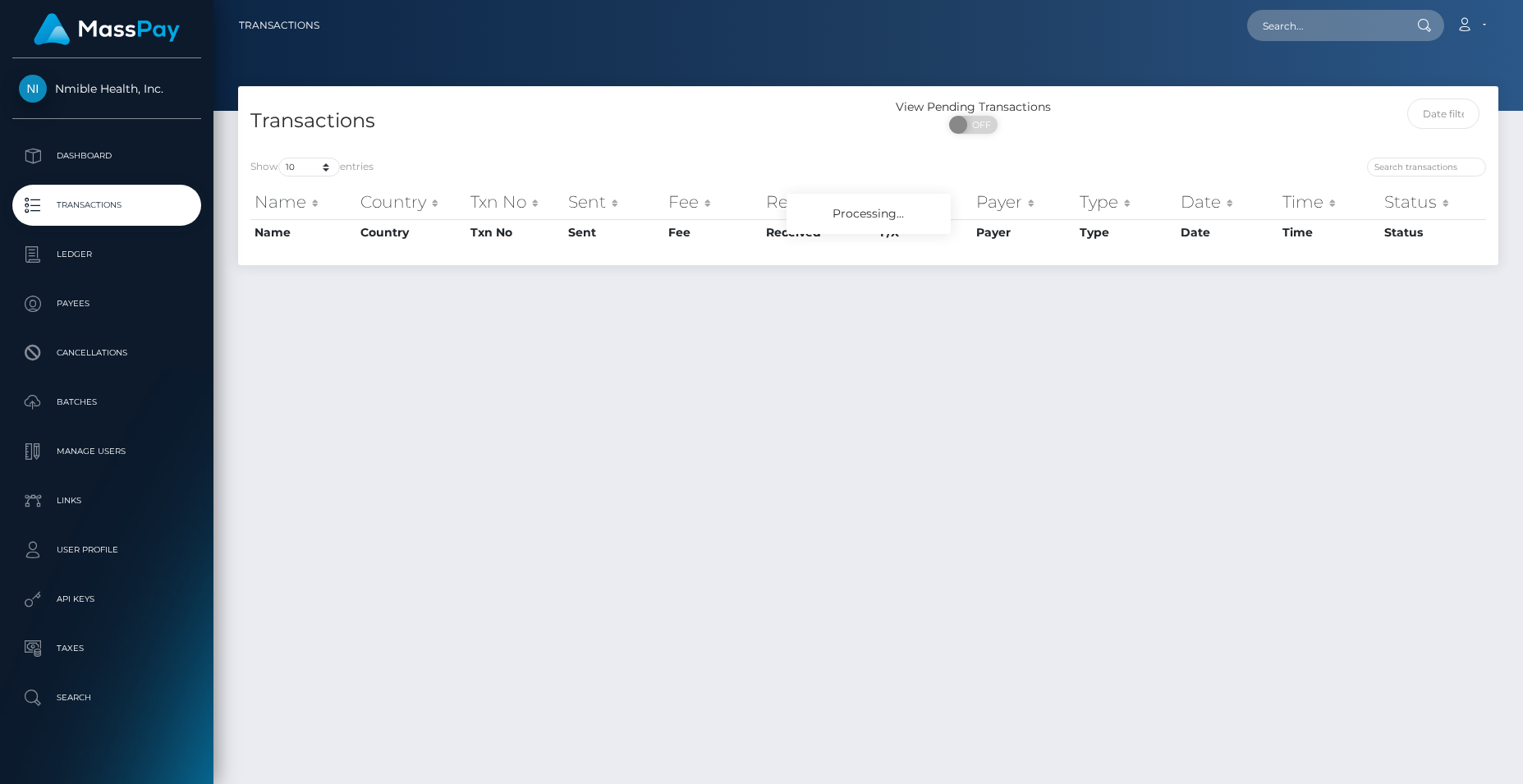 scroll, scrollTop: 0, scrollLeft: 0, axis: both 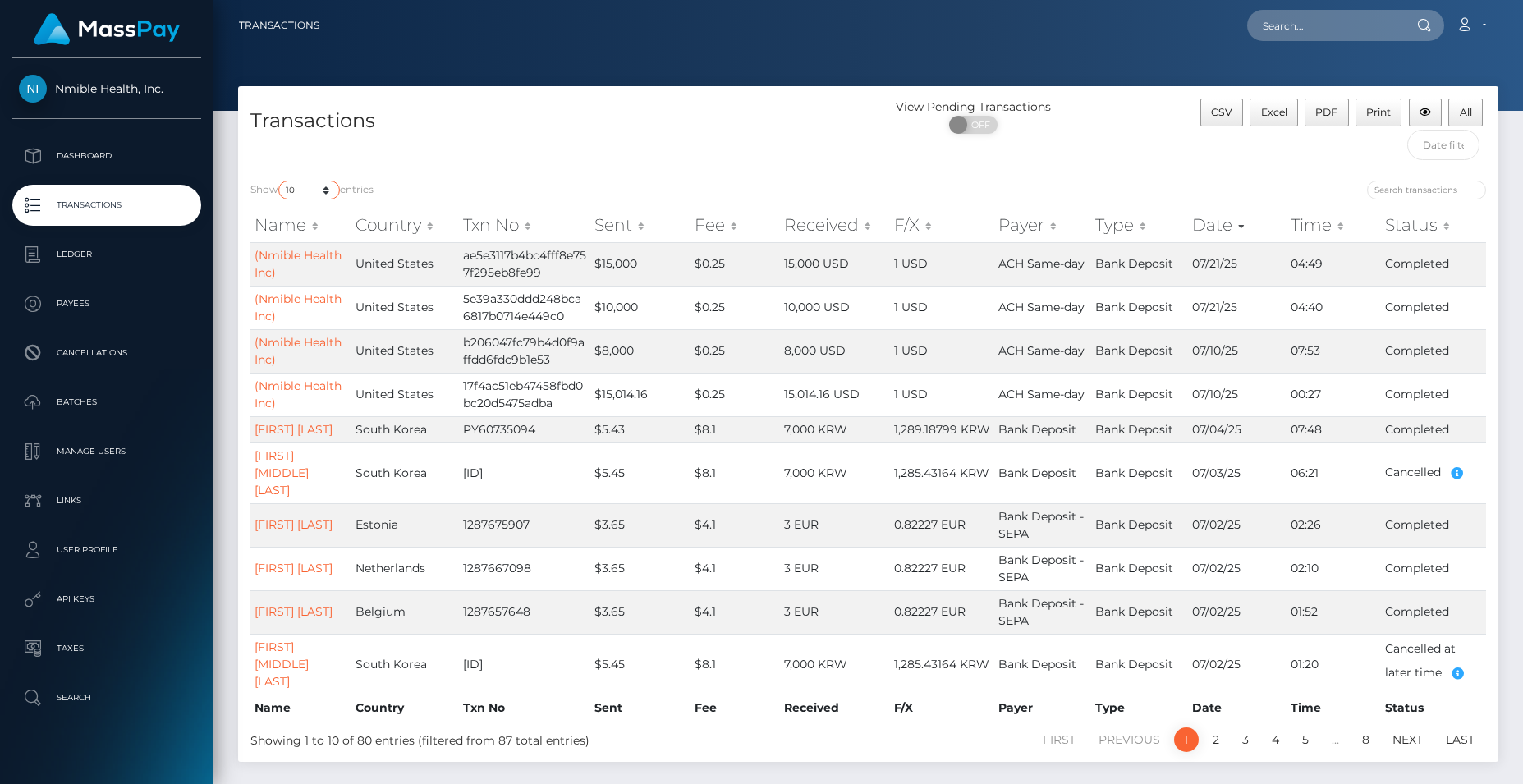 click on "10 25 50 100 250 500 1,000 3,500" at bounding box center [309, 190] 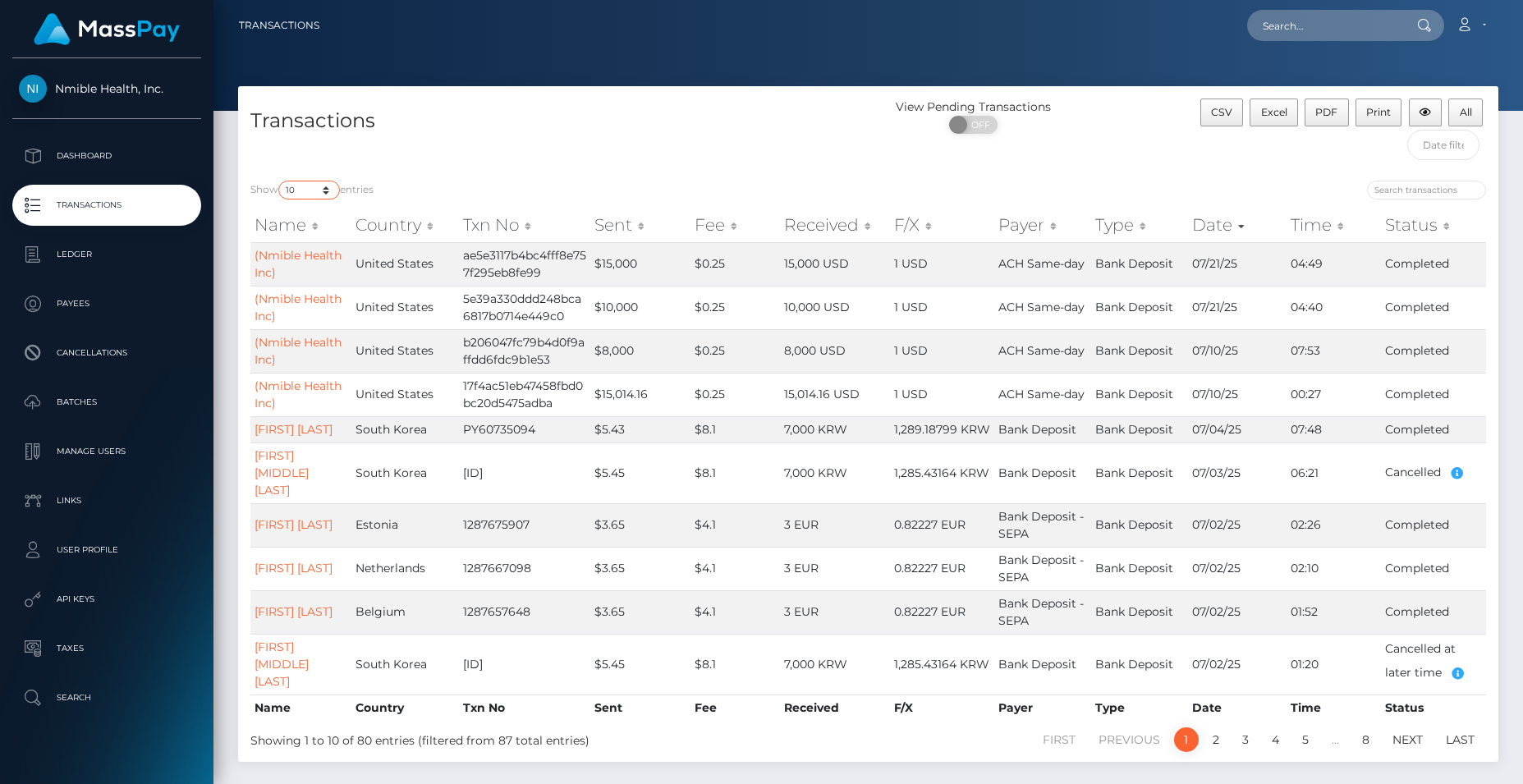 select on "500" 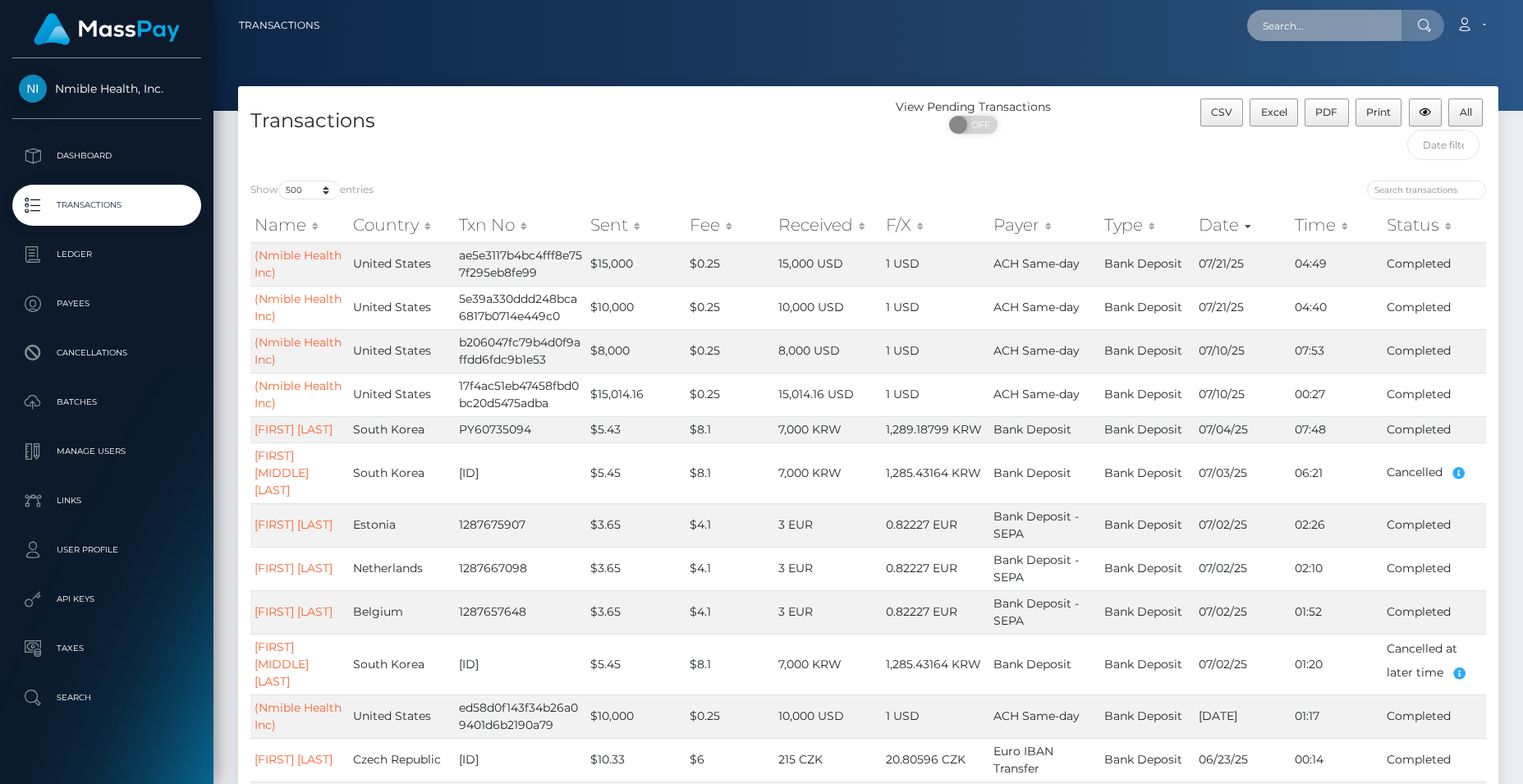 click at bounding box center (1324, 25) 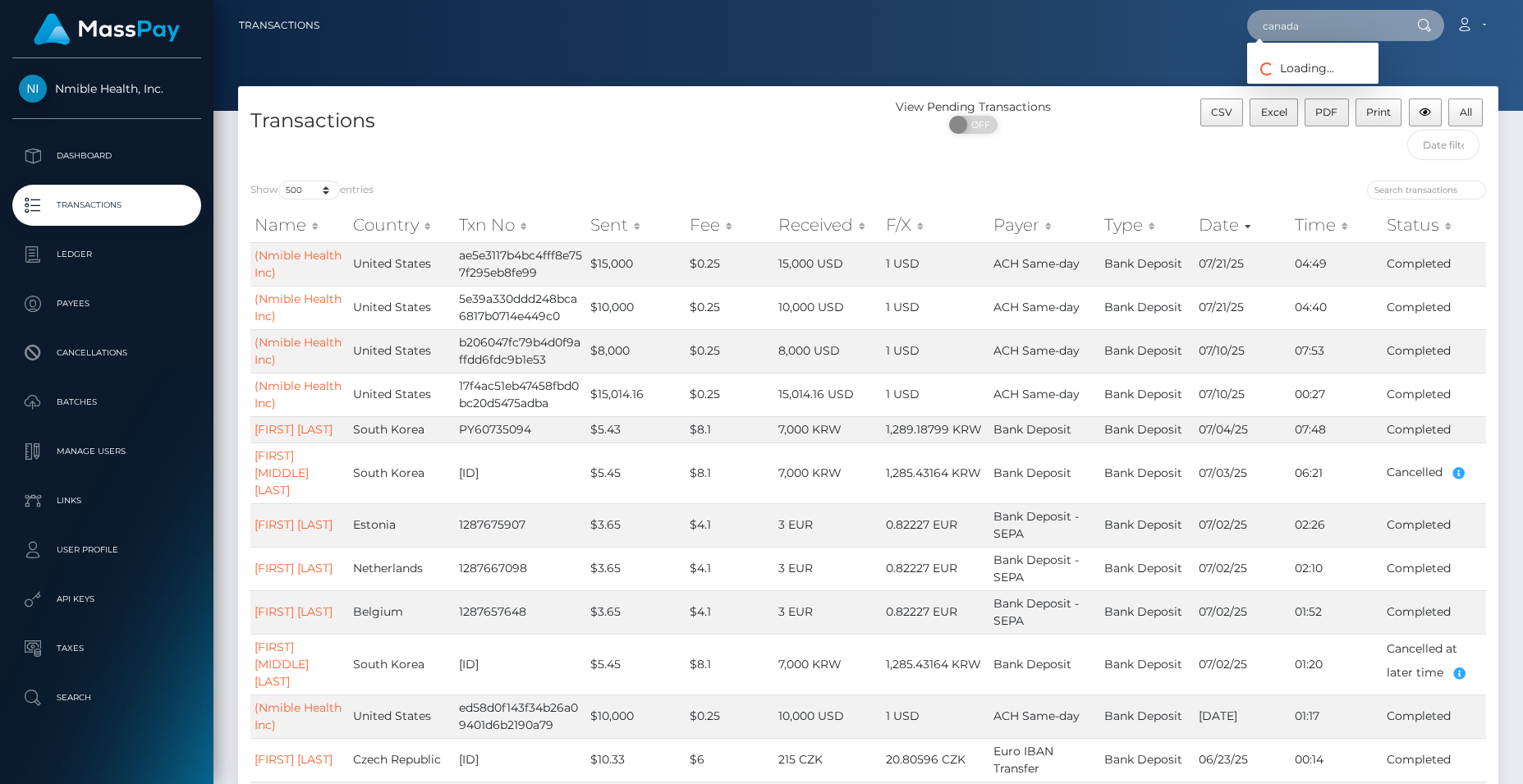 type on "canada" 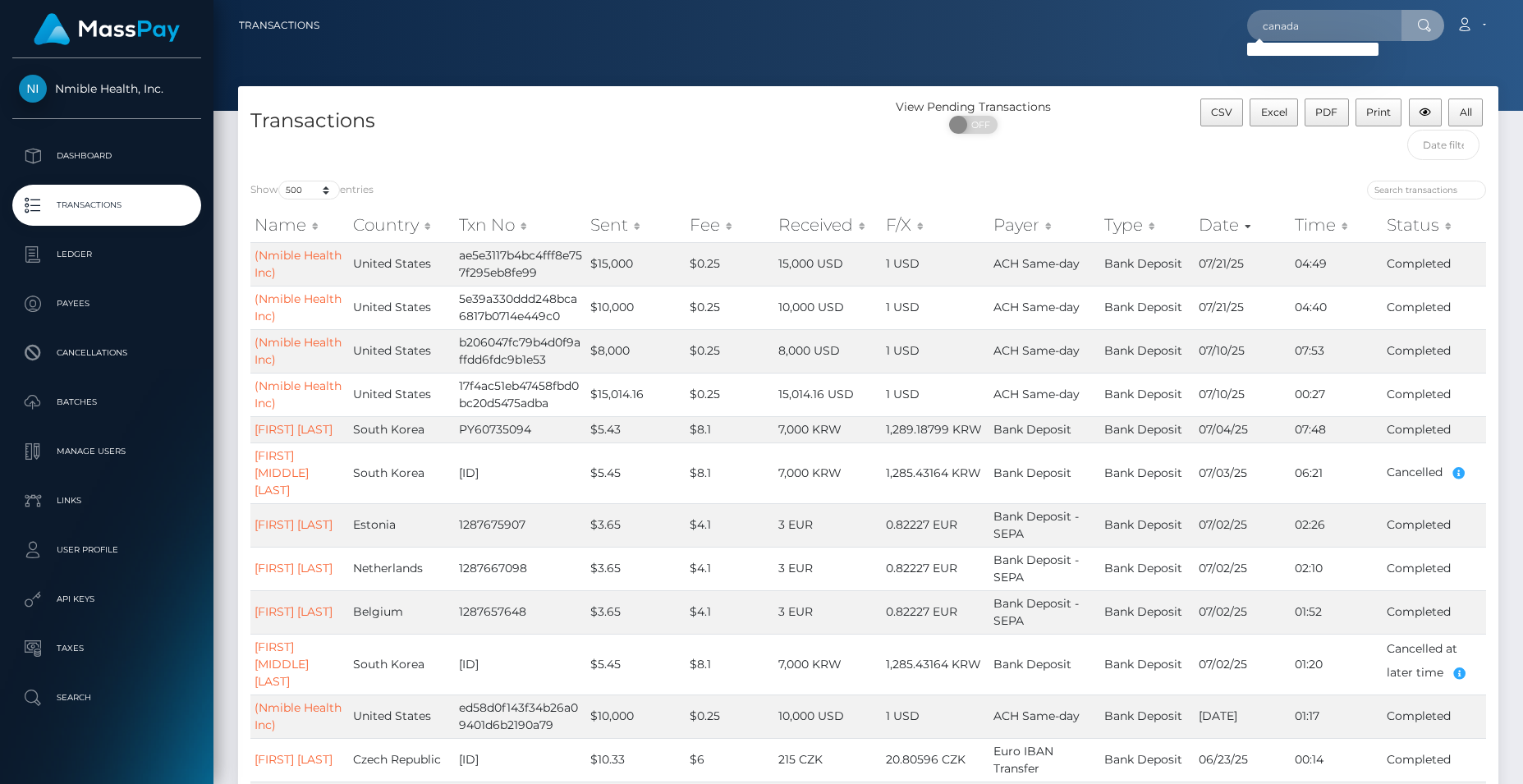 click at bounding box center [1424, 25] 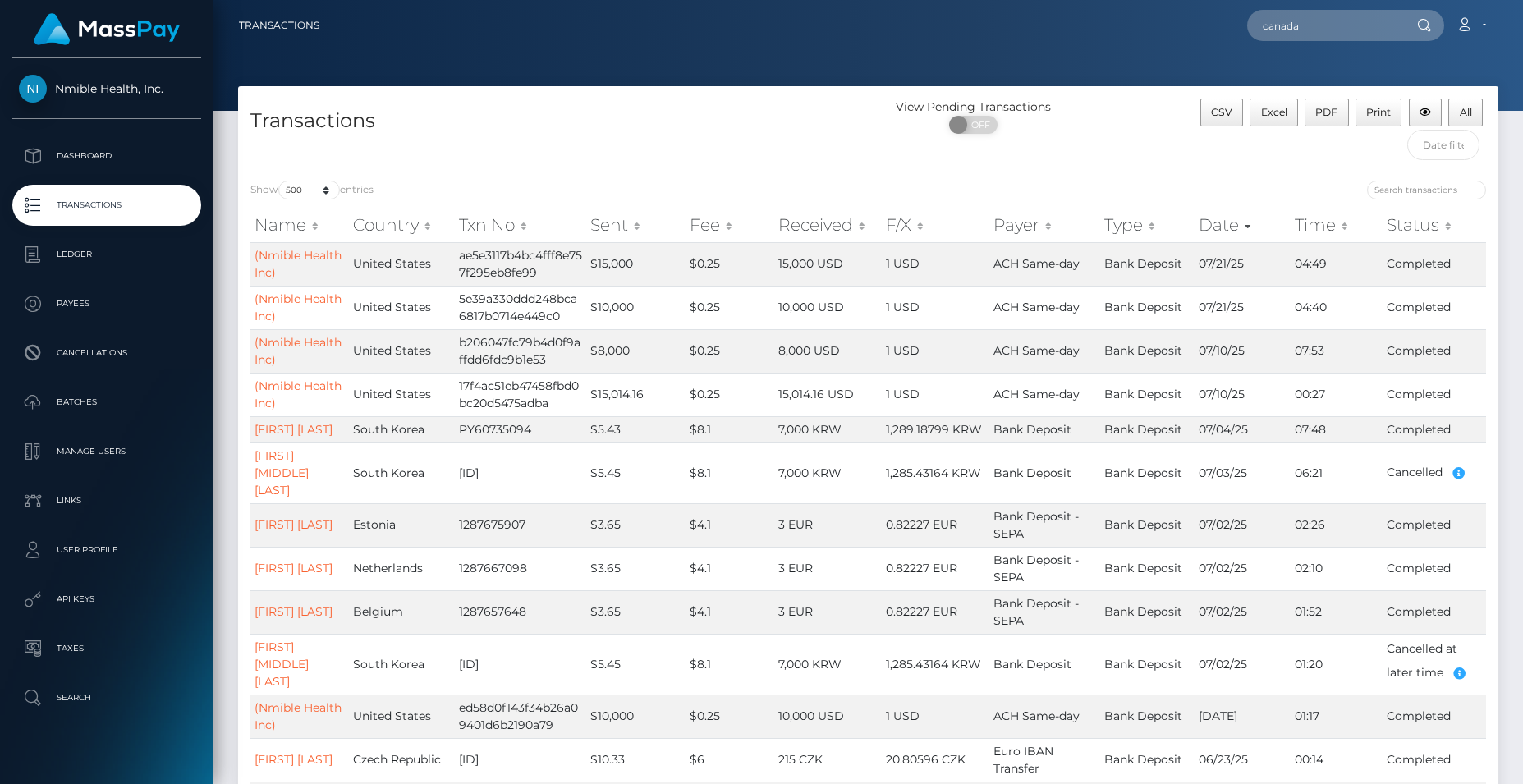 click at bounding box center [1424, 25] 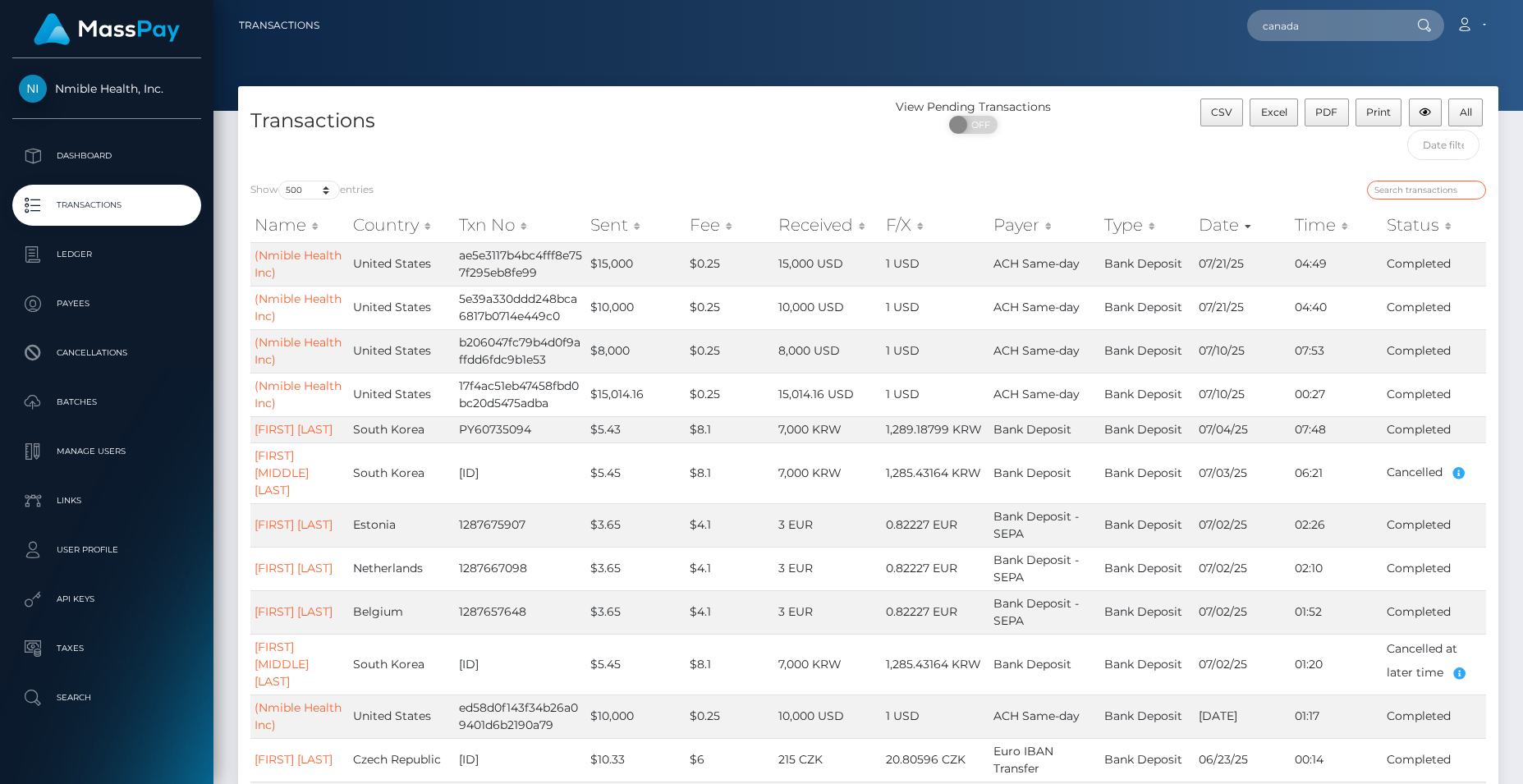 click at bounding box center (1426, 190) 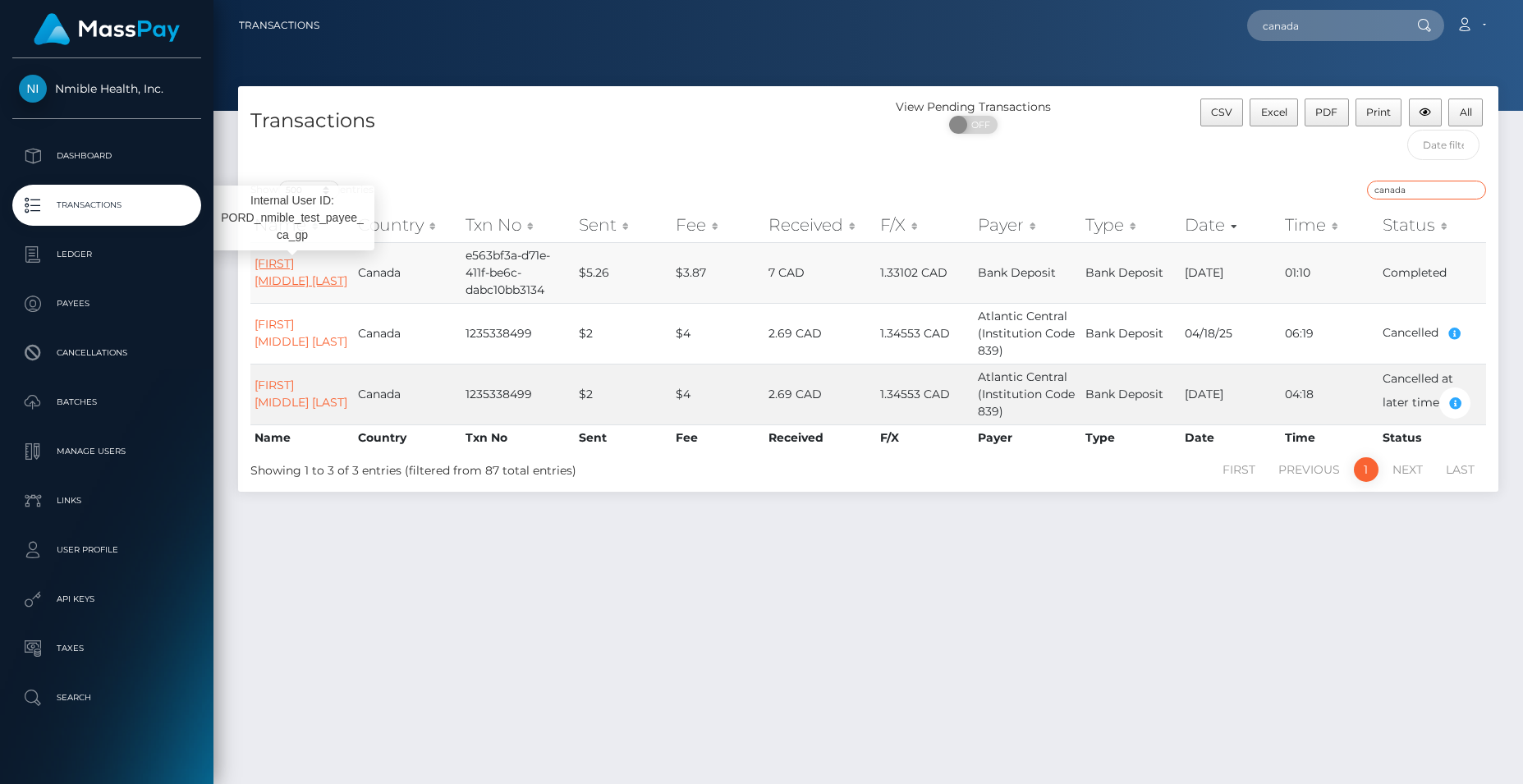 type on "canada" 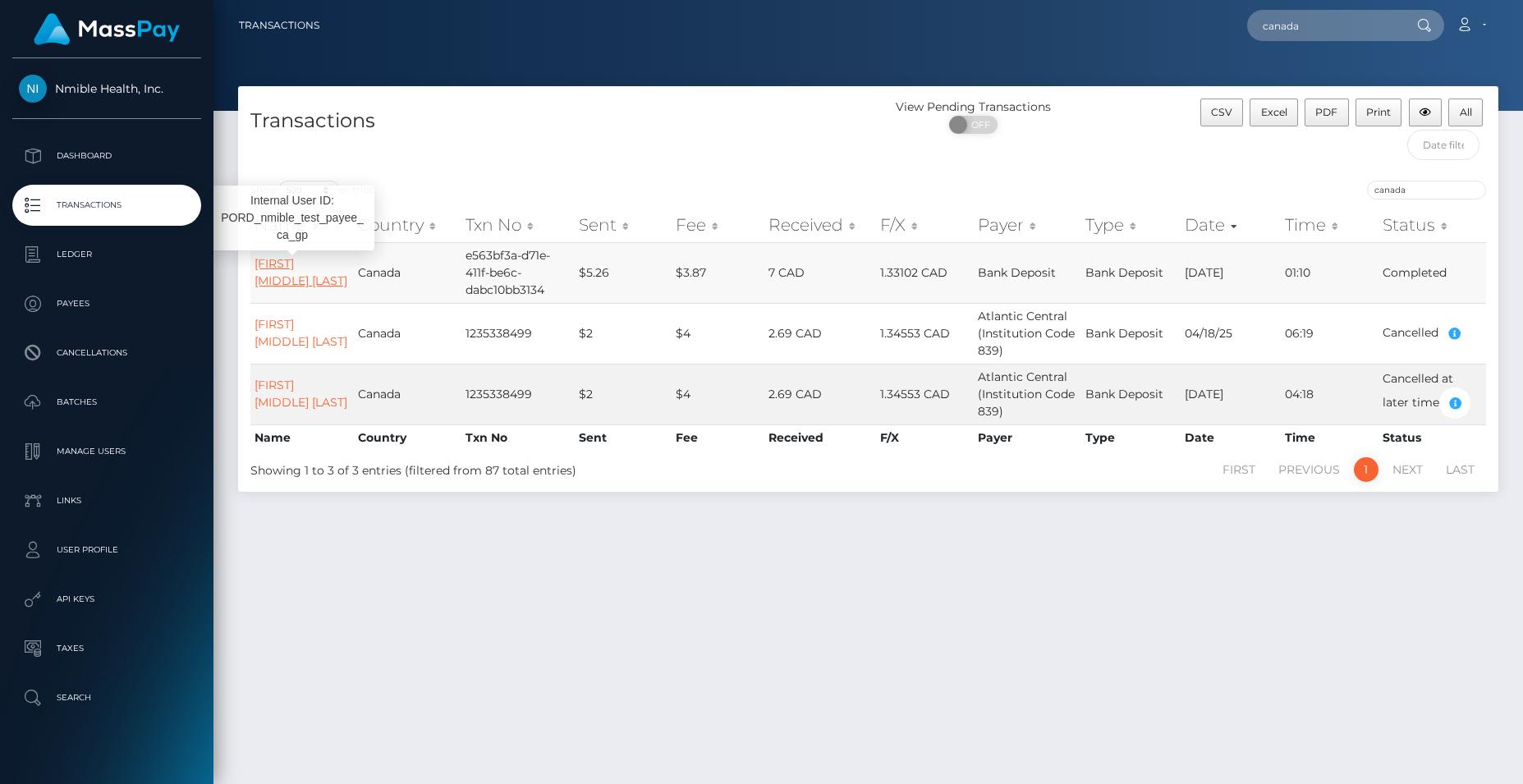click on "George D Pneumaticos" at bounding box center (300, 272) 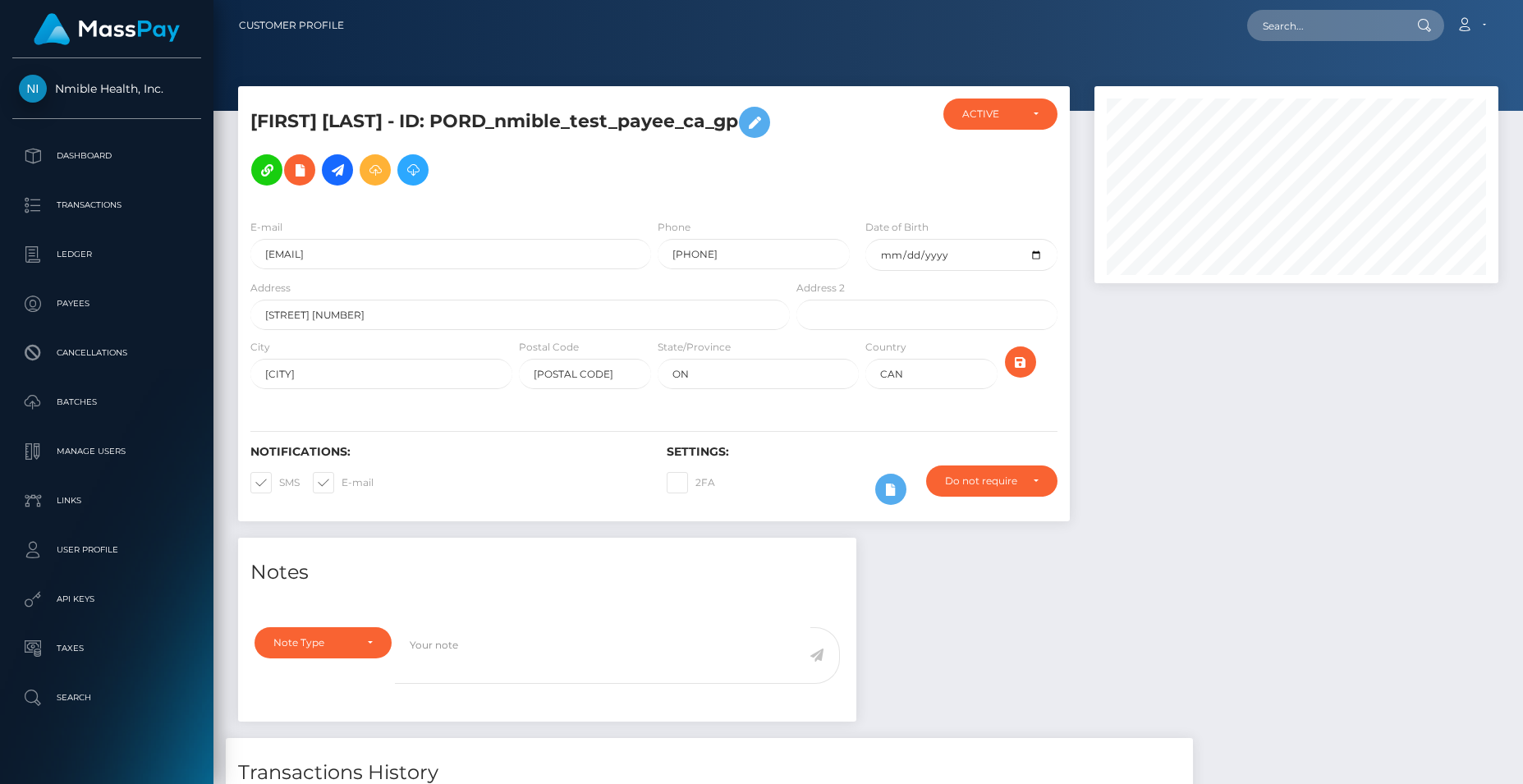 scroll, scrollTop: 0, scrollLeft: 0, axis: both 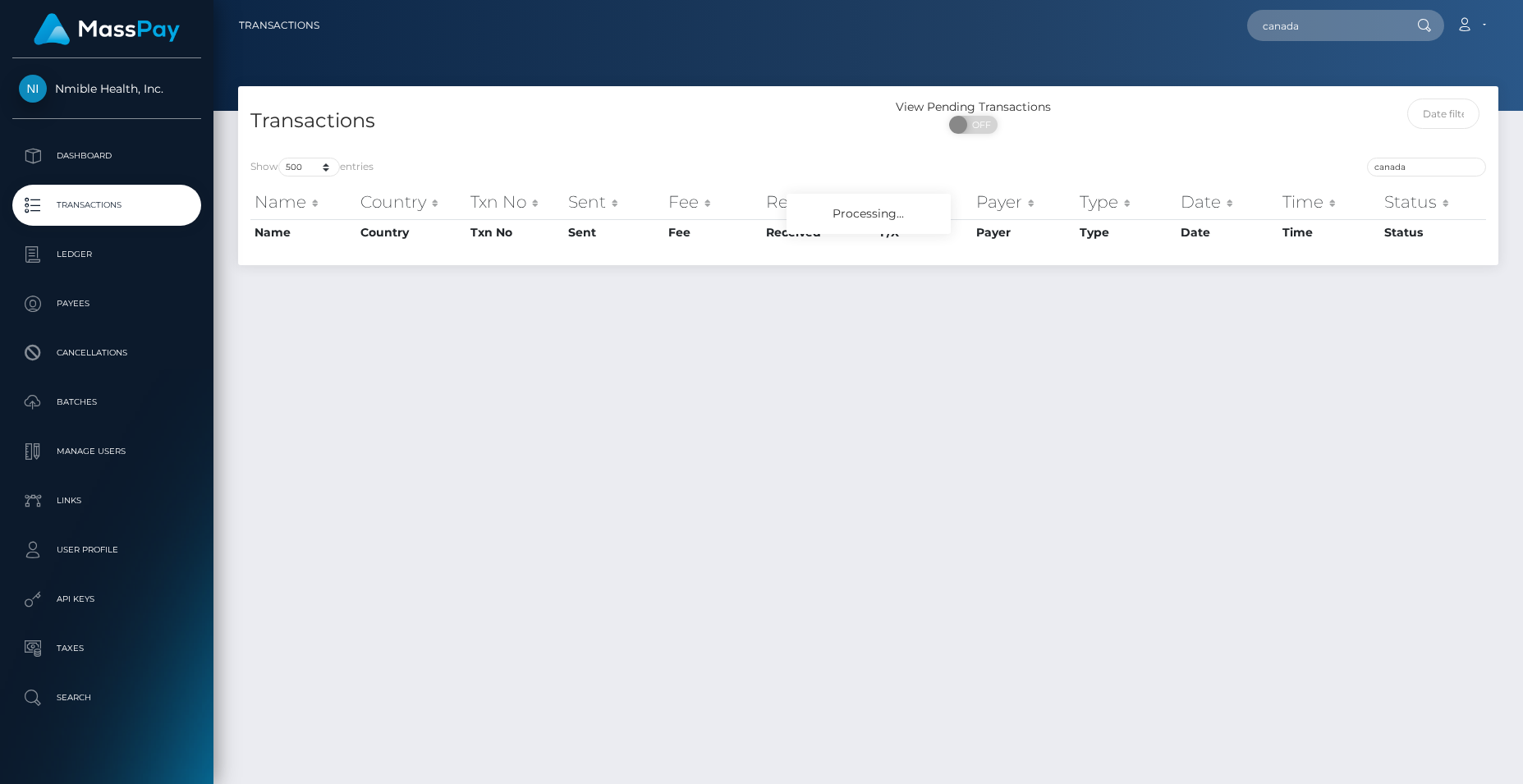 select on "500" 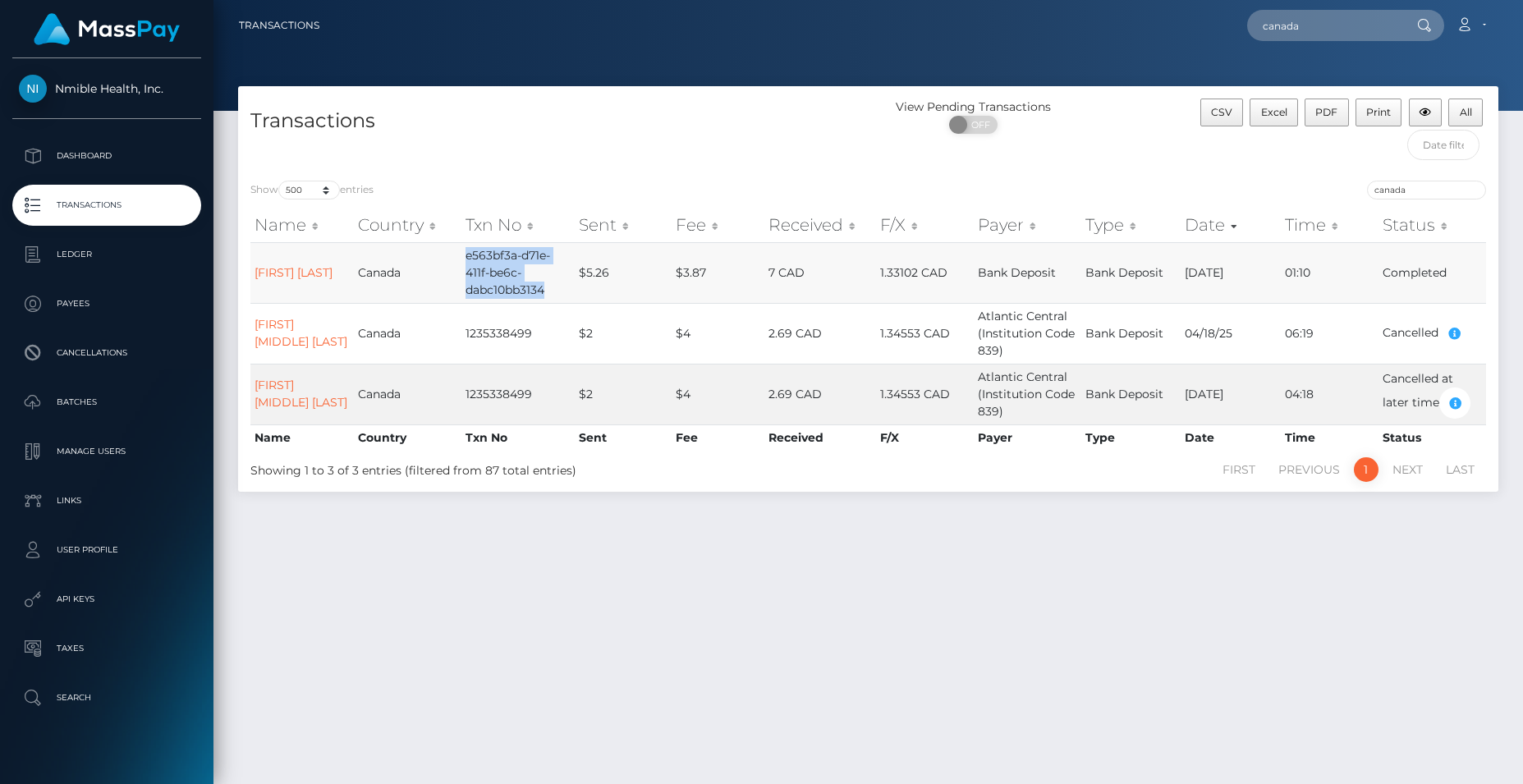 drag, startPoint x: 558, startPoint y: 291, endPoint x: 484, endPoint y: 259, distance: 80.62258 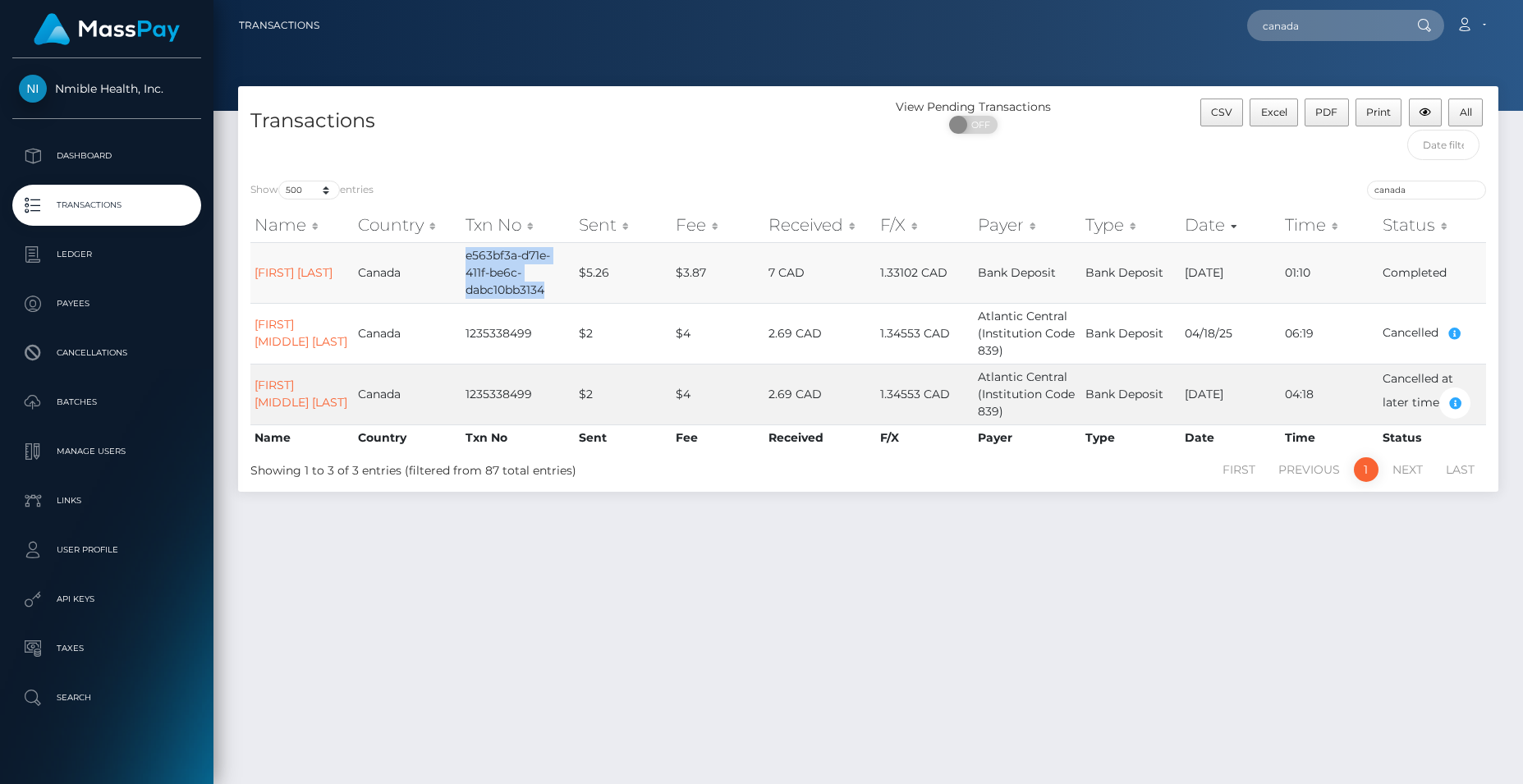 copy on "e563bf3a-d71e-411f-be6c-dabc10bb3134" 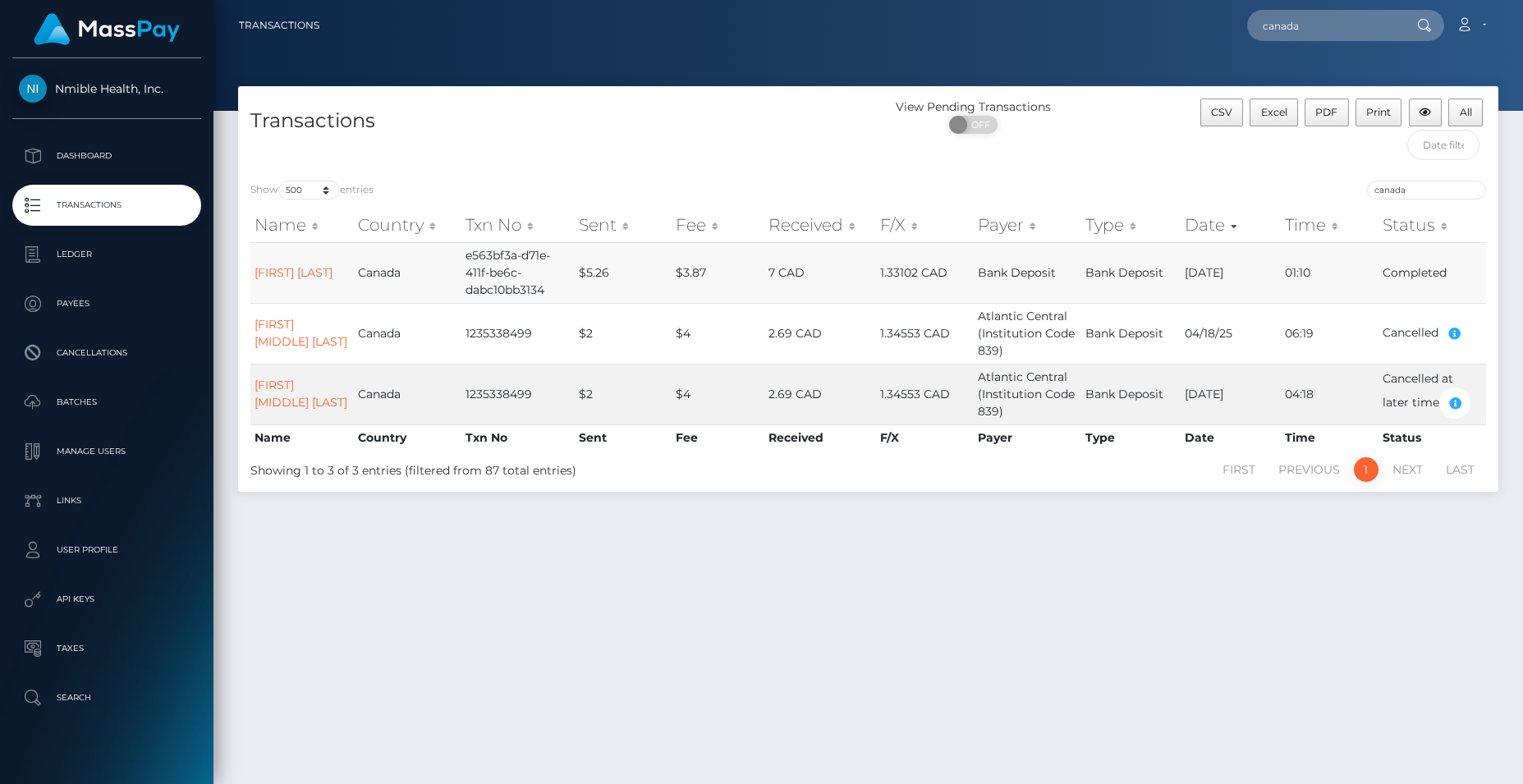 click on "Bank Deposit" at bounding box center [1027, 273] 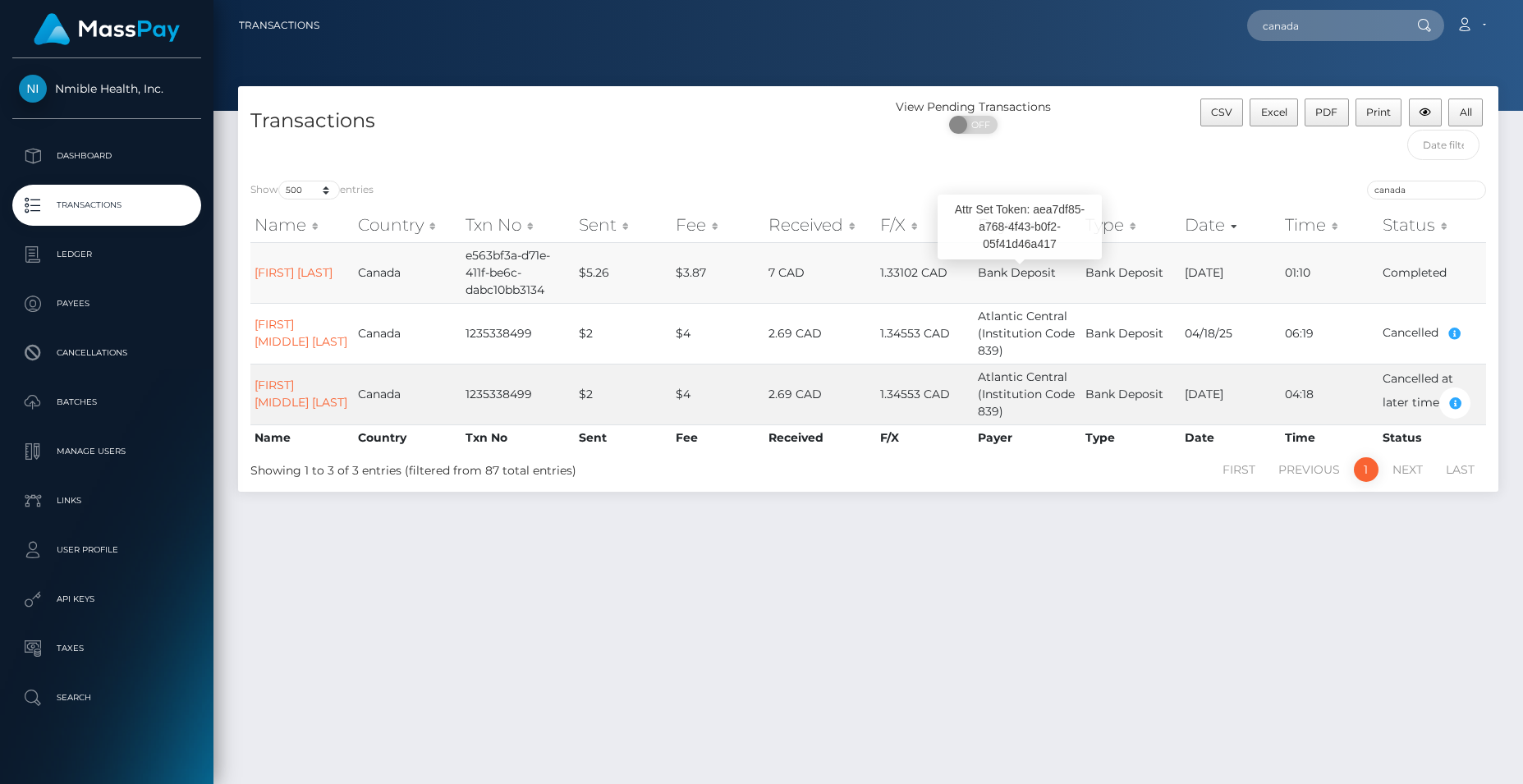 click on "Bank Deposit" at bounding box center (1016, 273) 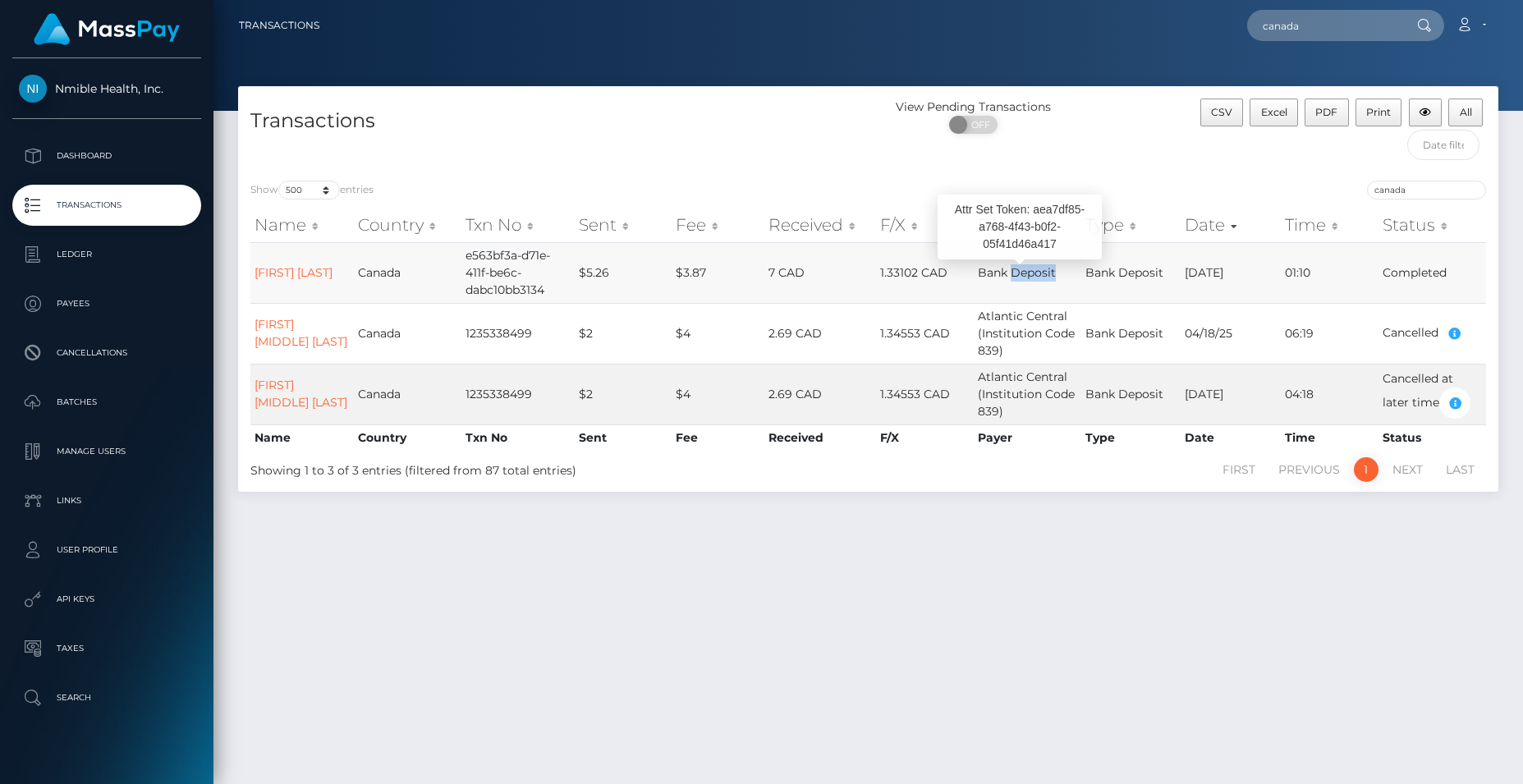 click on "Bank Deposit" at bounding box center (1016, 273) 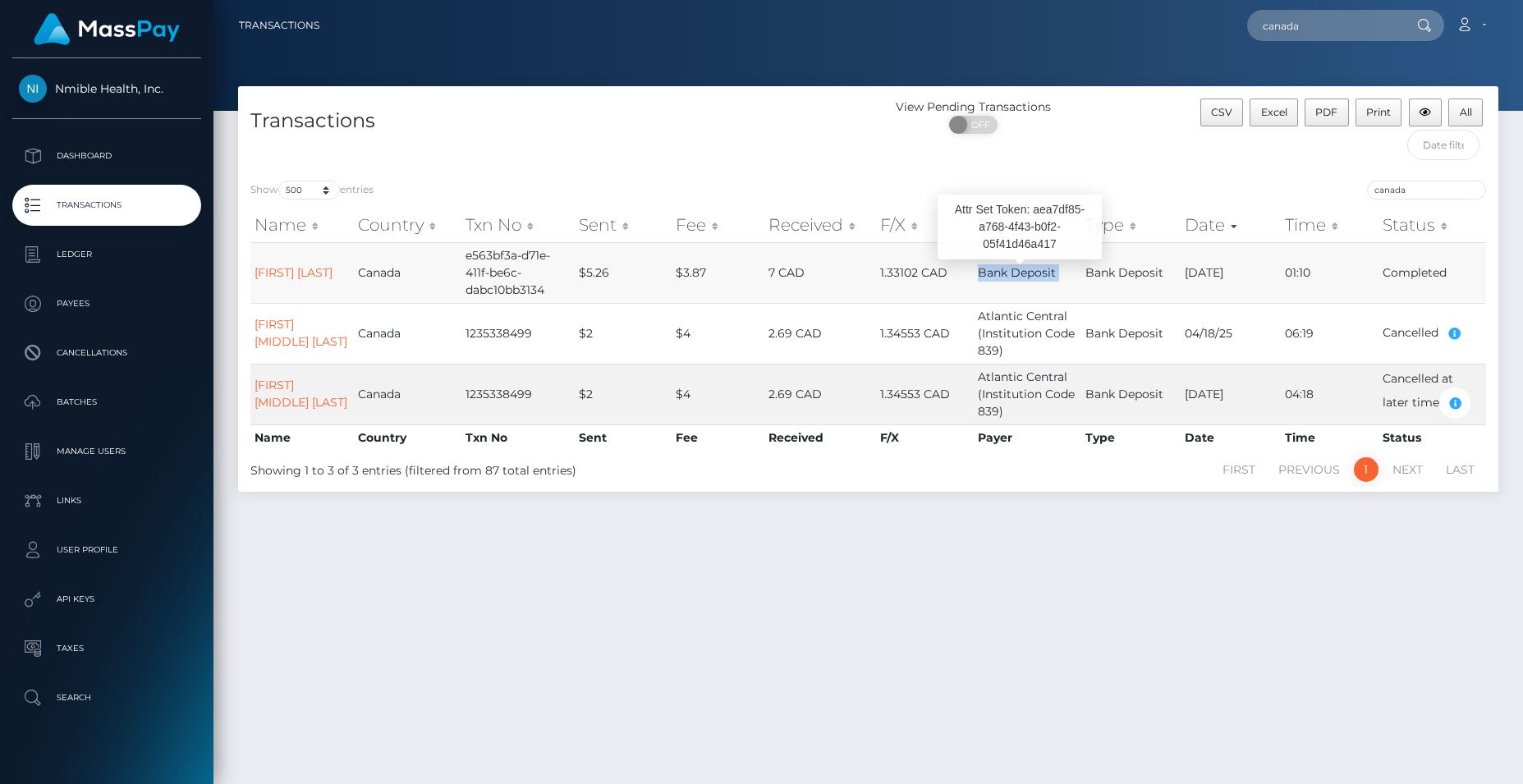 click on "Bank Deposit" at bounding box center (1016, 273) 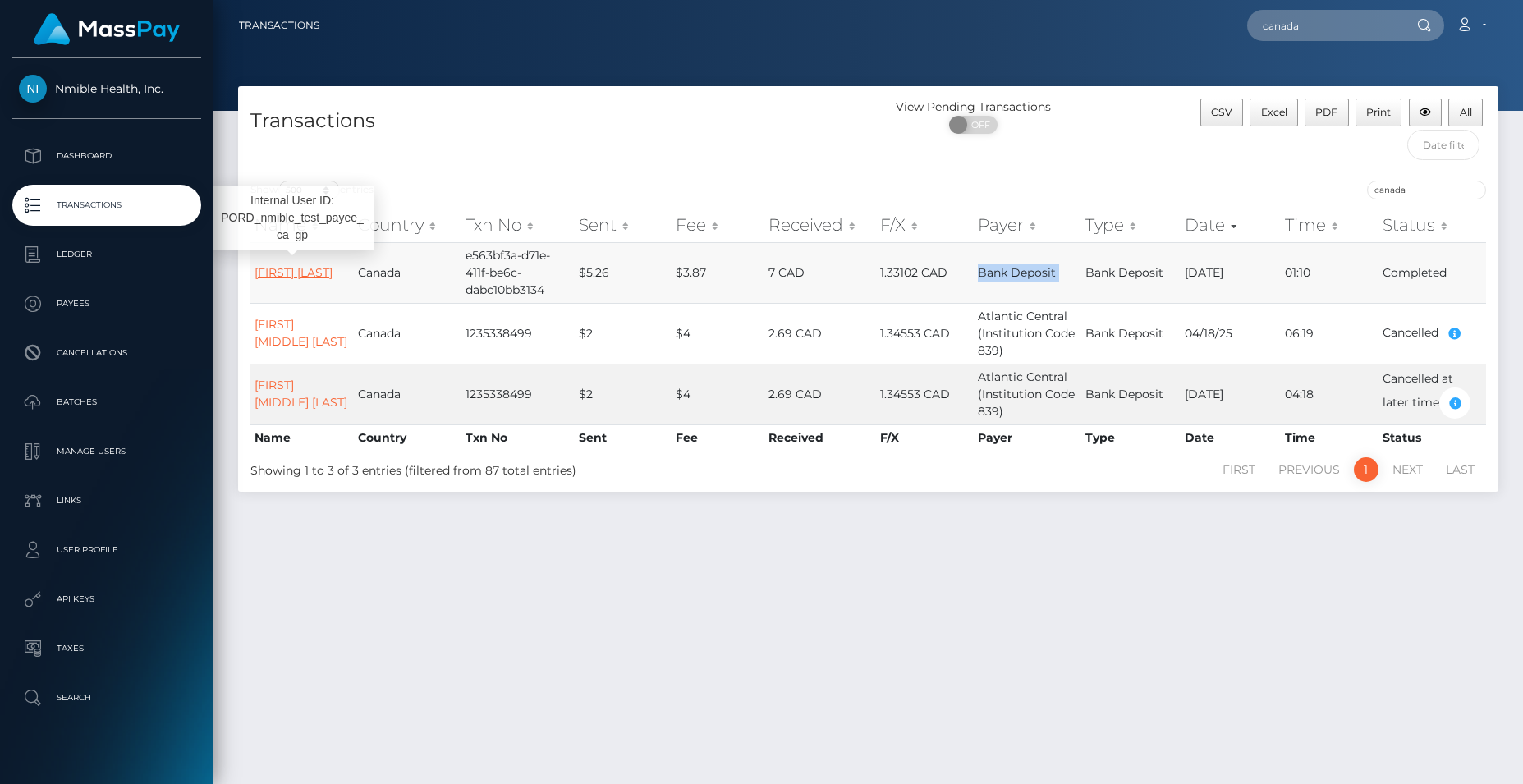 click on "[FIRST] [MIDDLE] [LAST]" at bounding box center [293, 273] 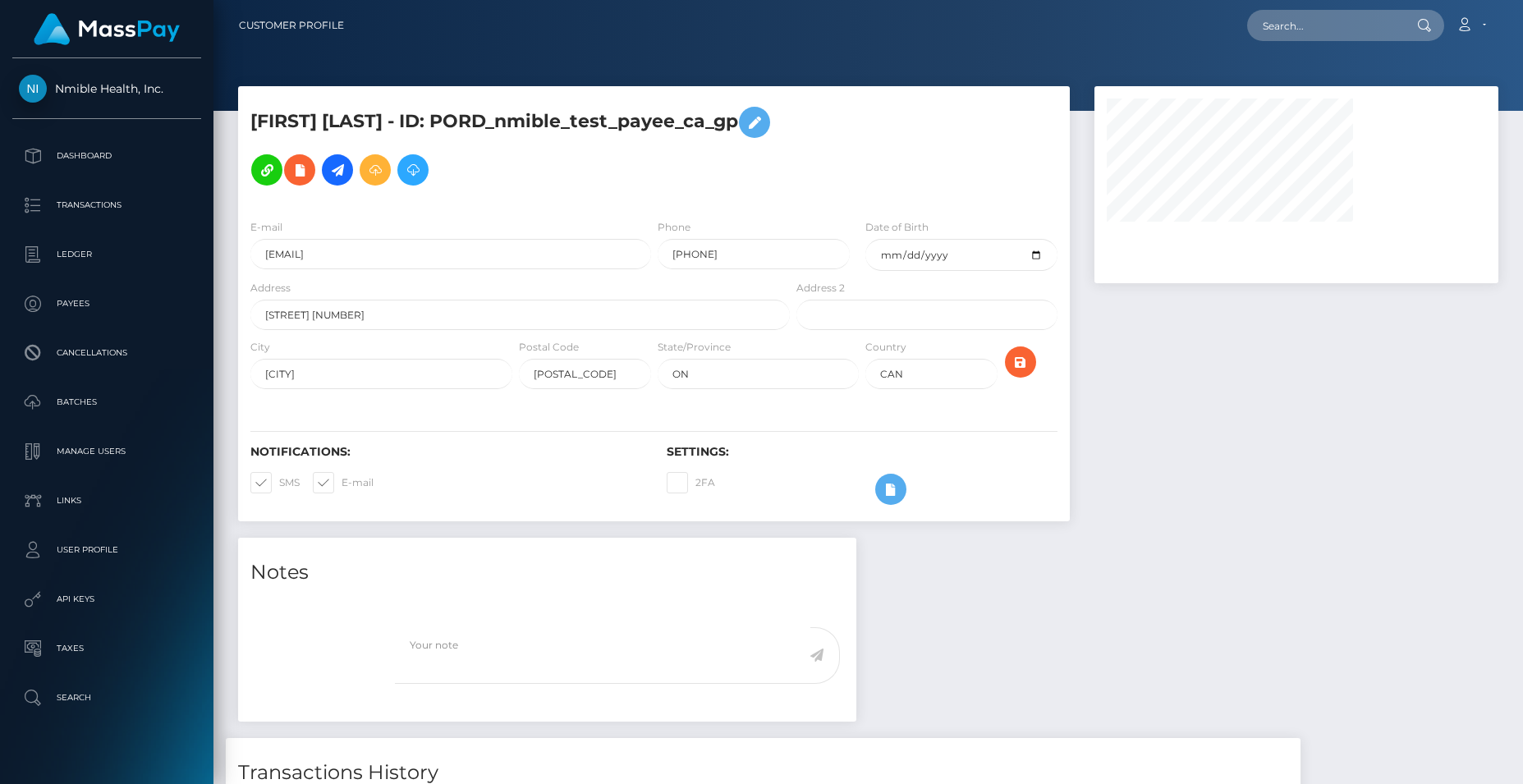 scroll, scrollTop: 0, scrollLeft: 0, axis: both 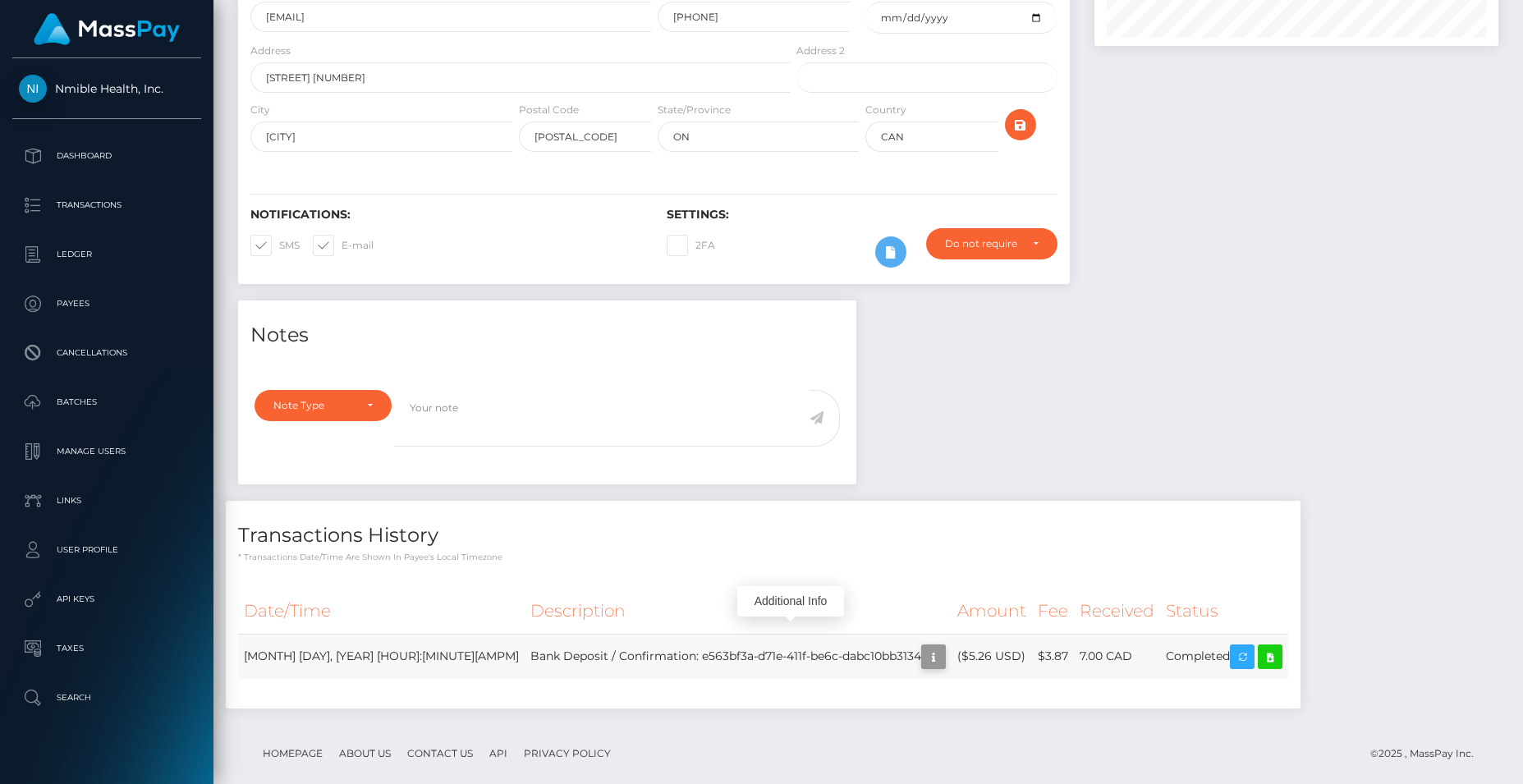 click at bounding box center [934, 657] 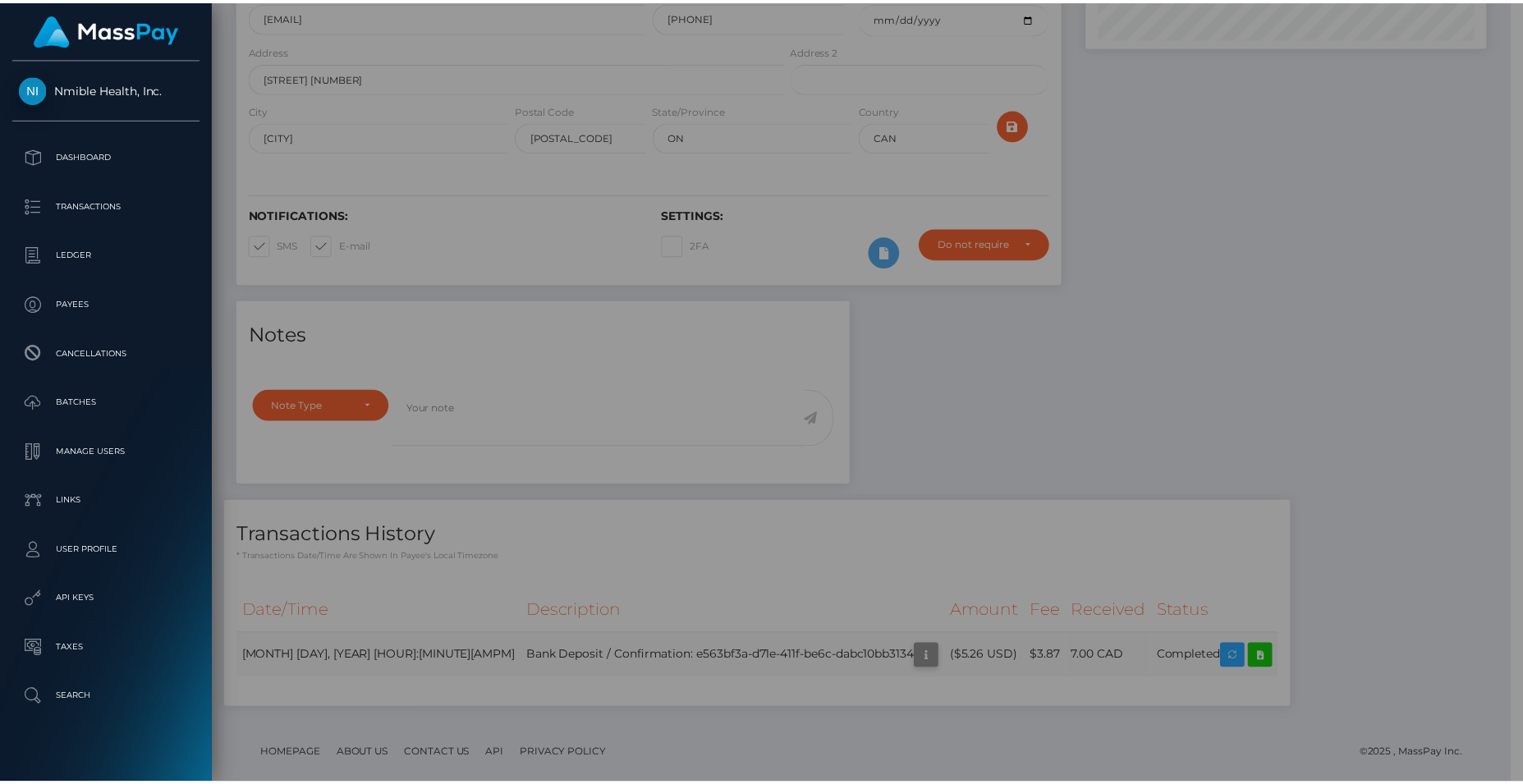 scroll, scrollTop: 820745, scrollLeft: 820620, axis: both 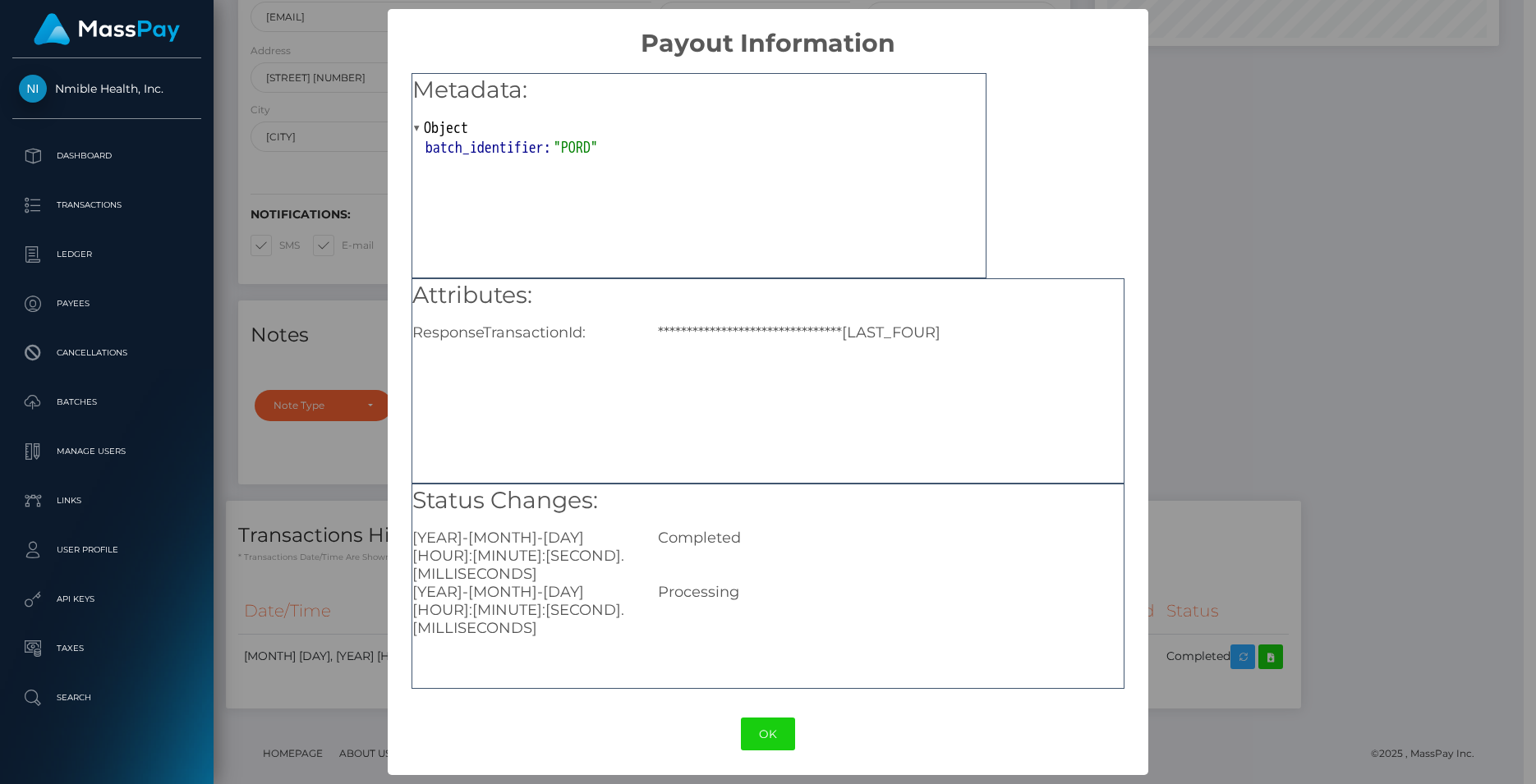 click on "**********" at bounding box center [768, 392] 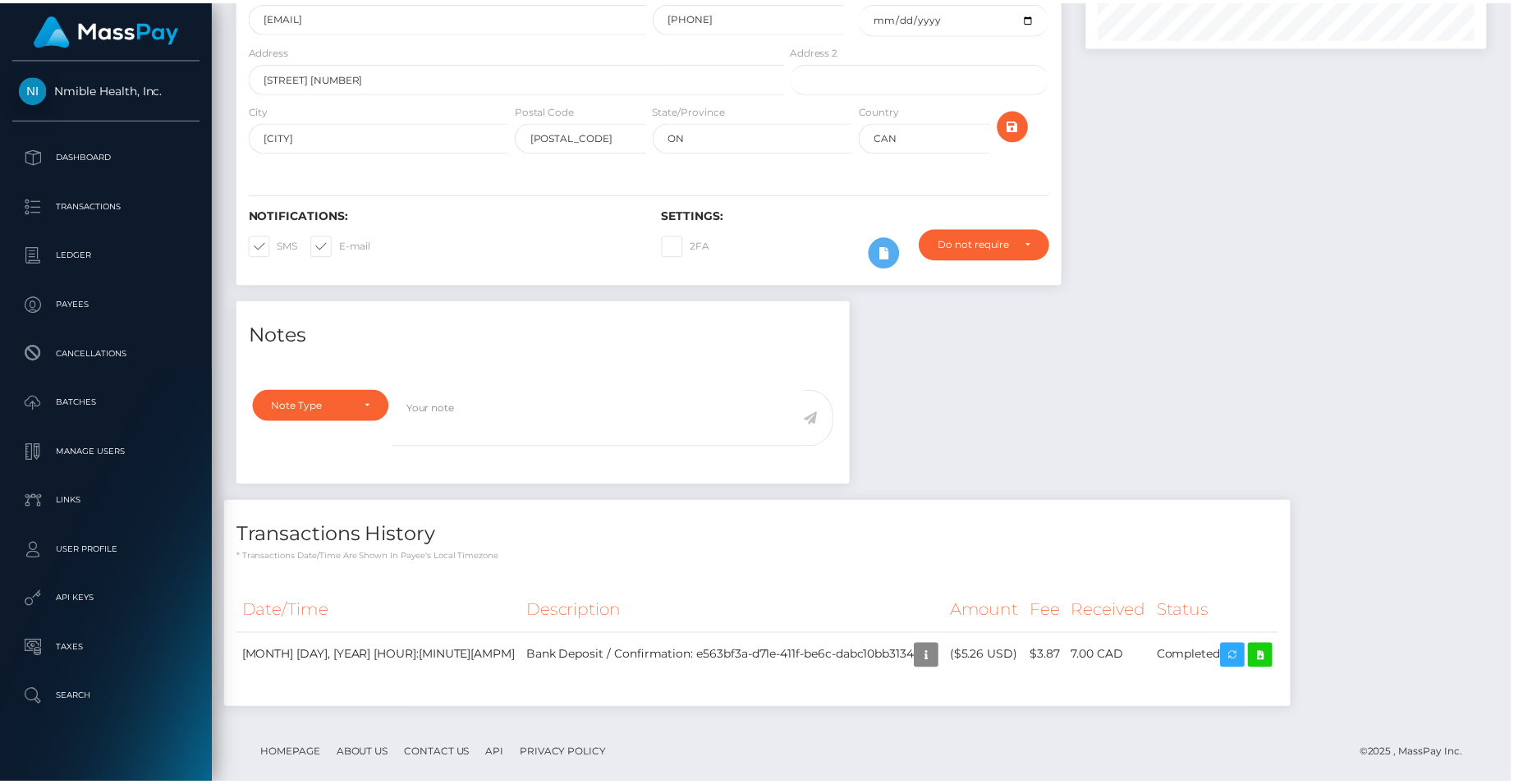 scroll, scrollTop: 820745, scrollLeft: 820620, axis: both 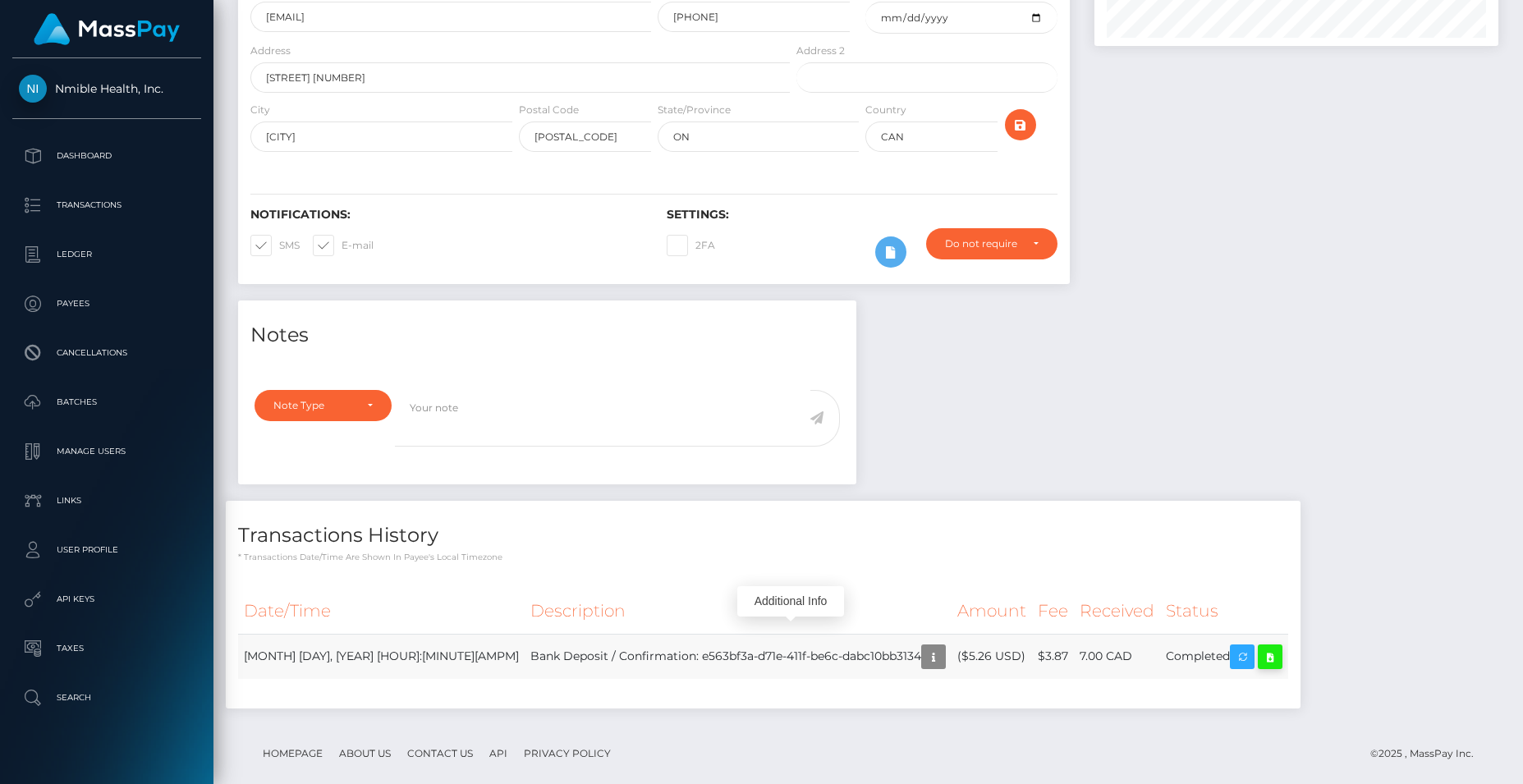 click at bounding box center (1270, 657) 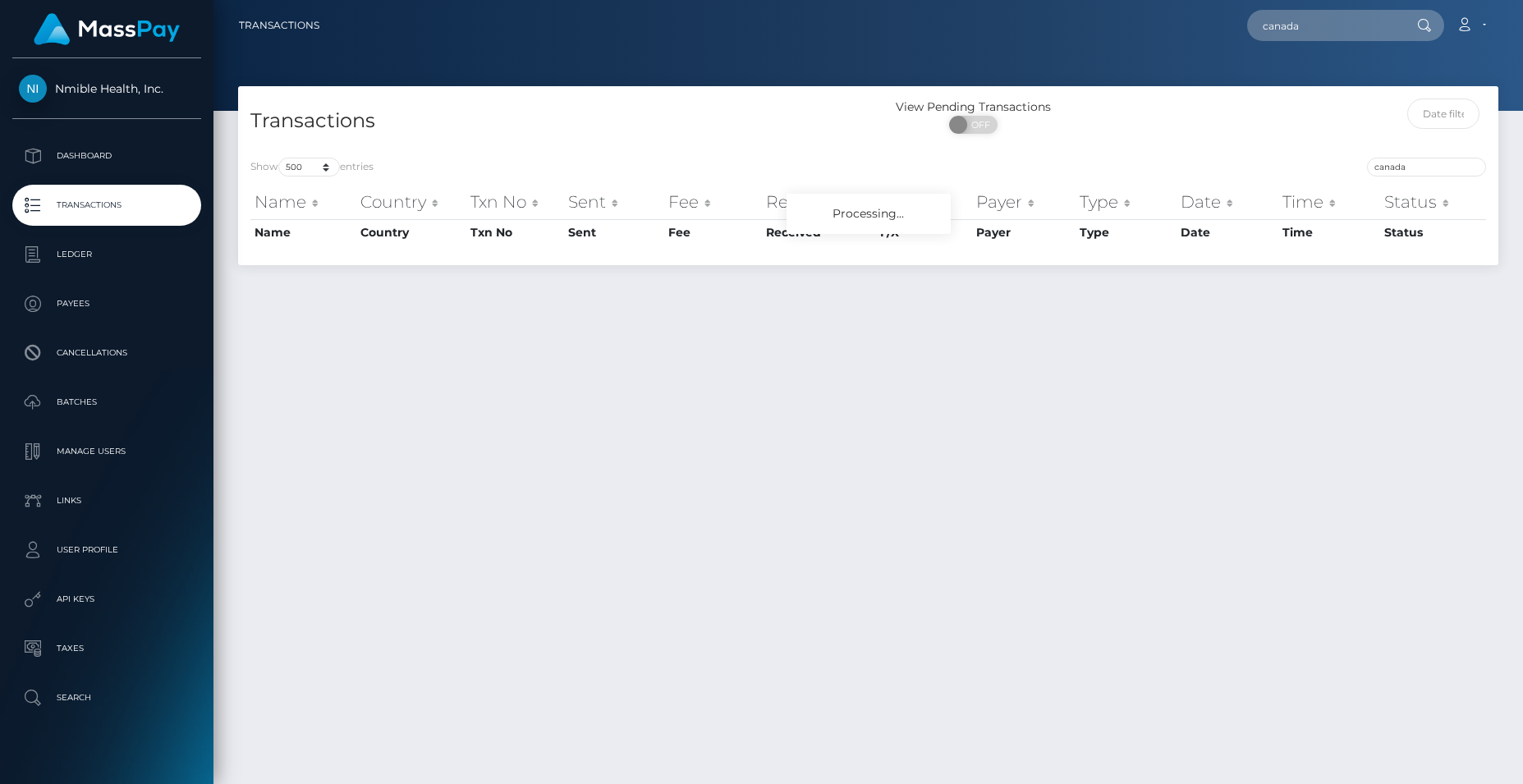 select on "500" 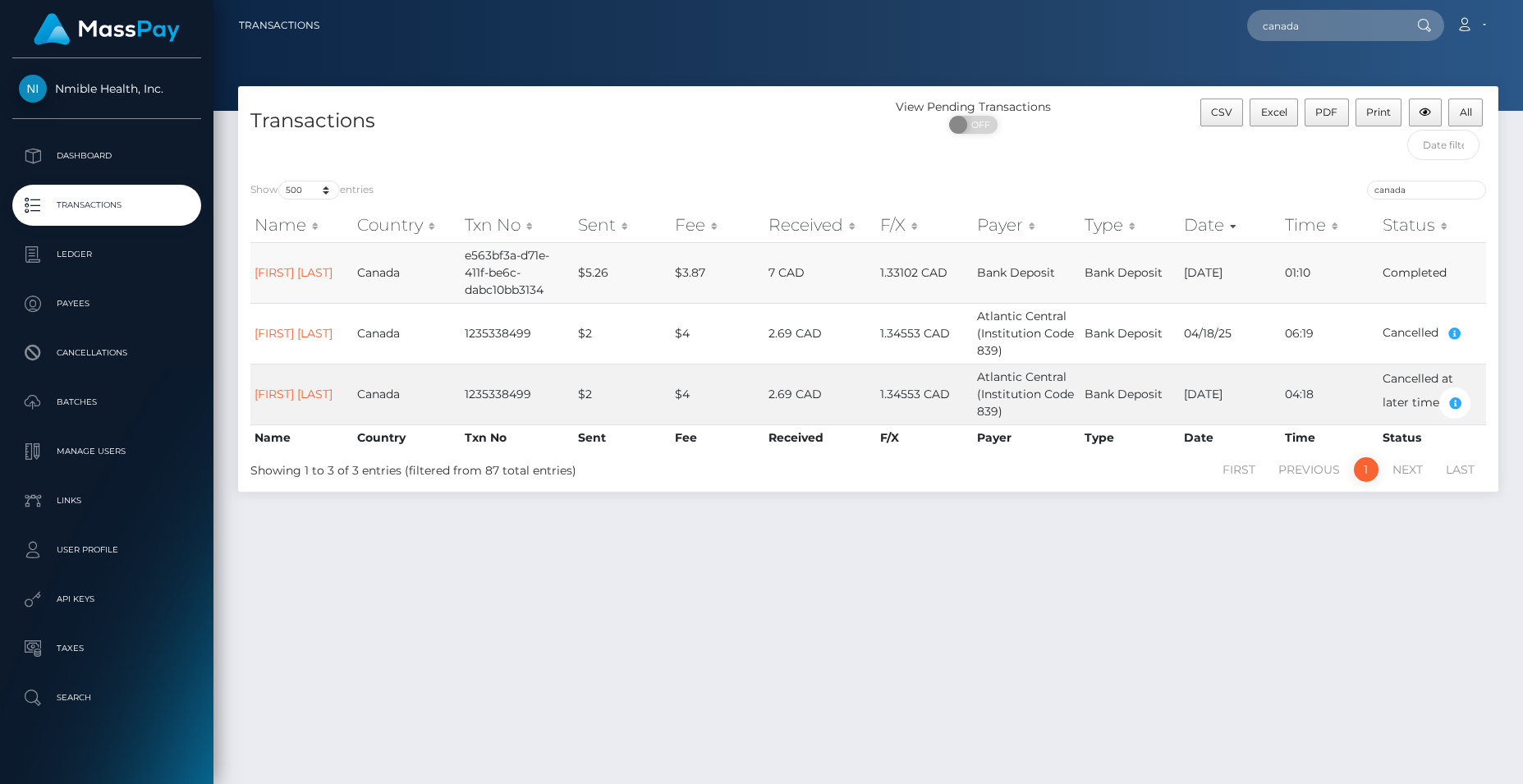click on "Completed" at bounding box center [1432, 273] 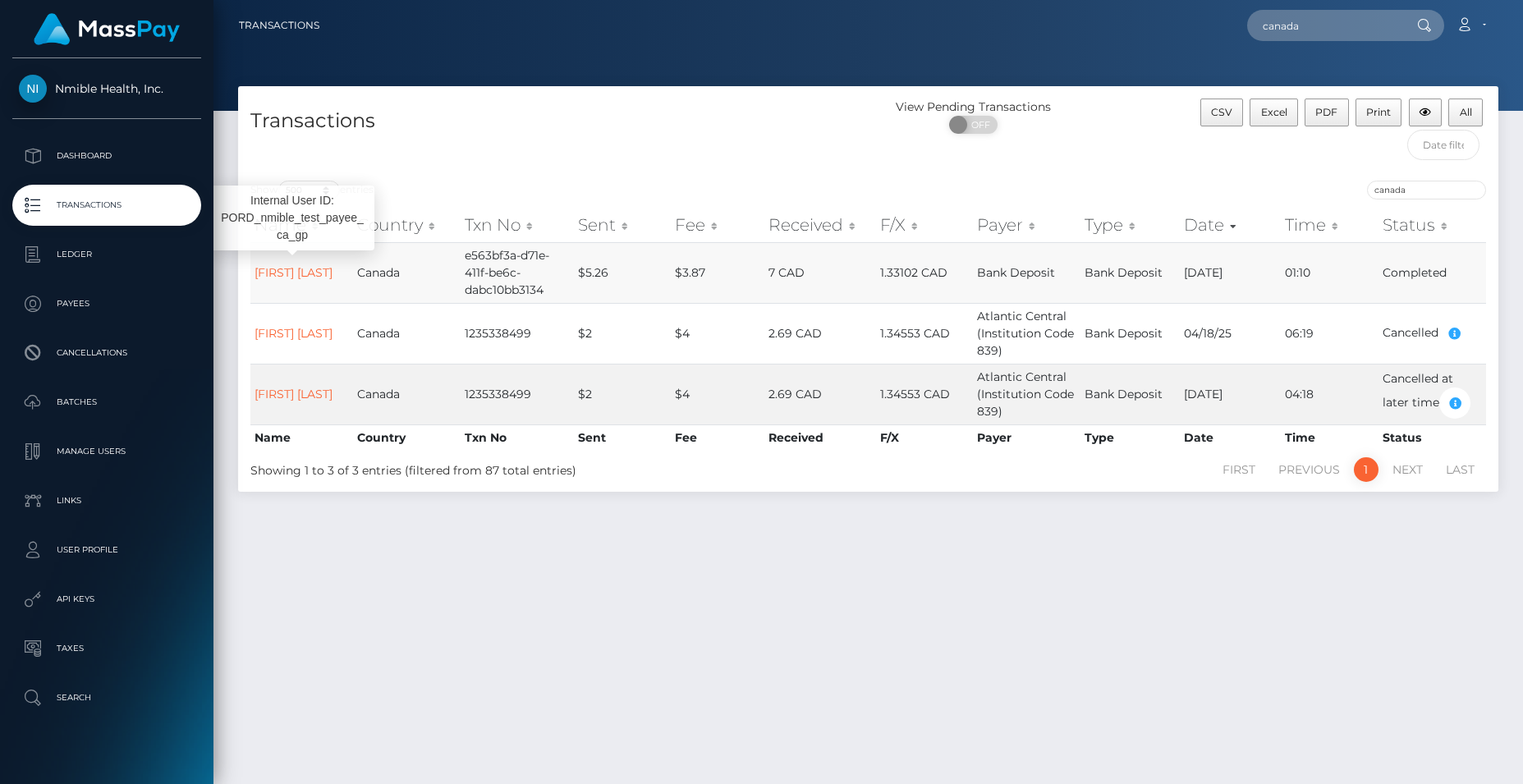 click on "[FIRST] [MIDDLE] [LAST]" at bounding box center (301, 273) 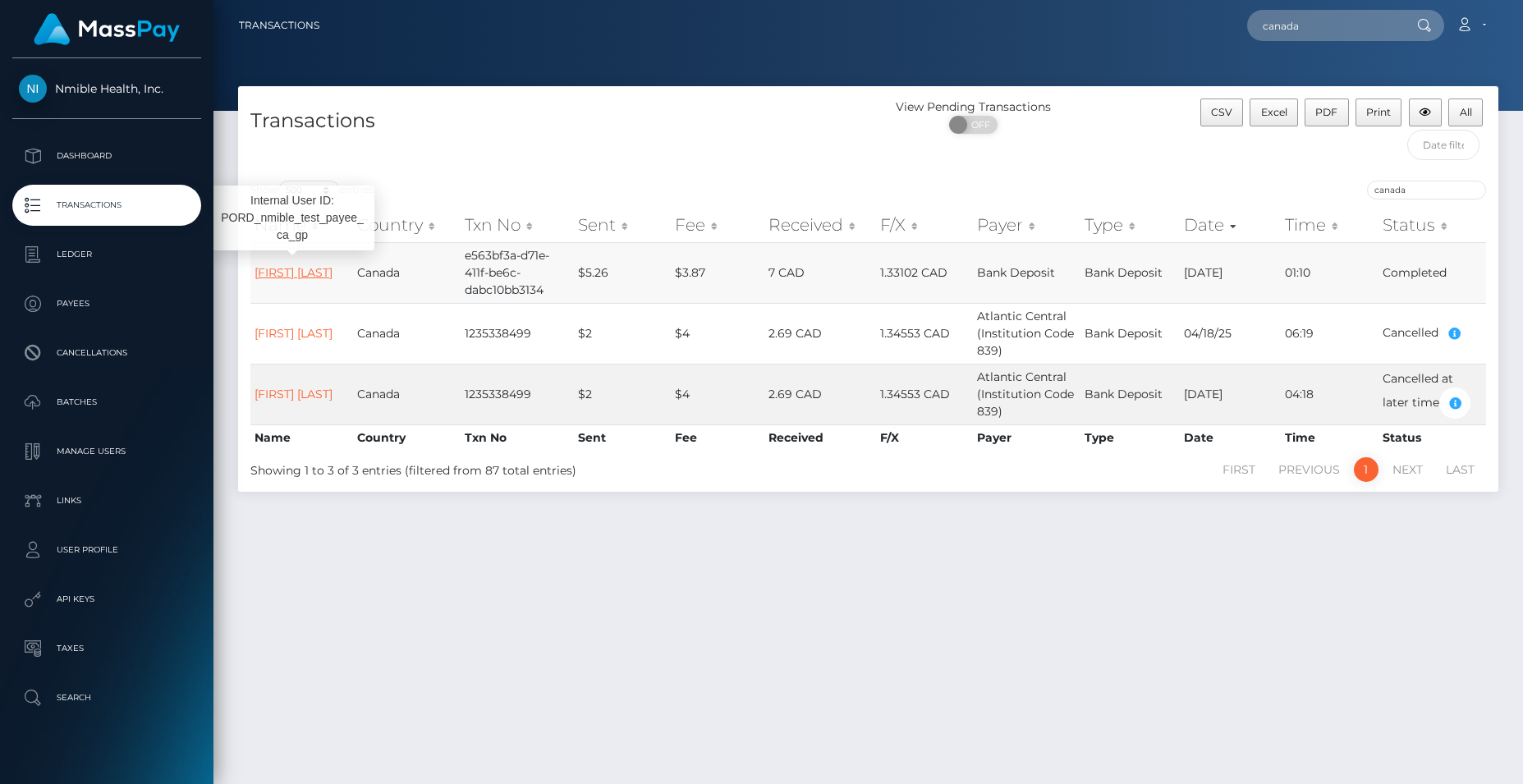 click on "[FIRST] [MIDDLE] [LAST]" at bounding box center (293, 273) 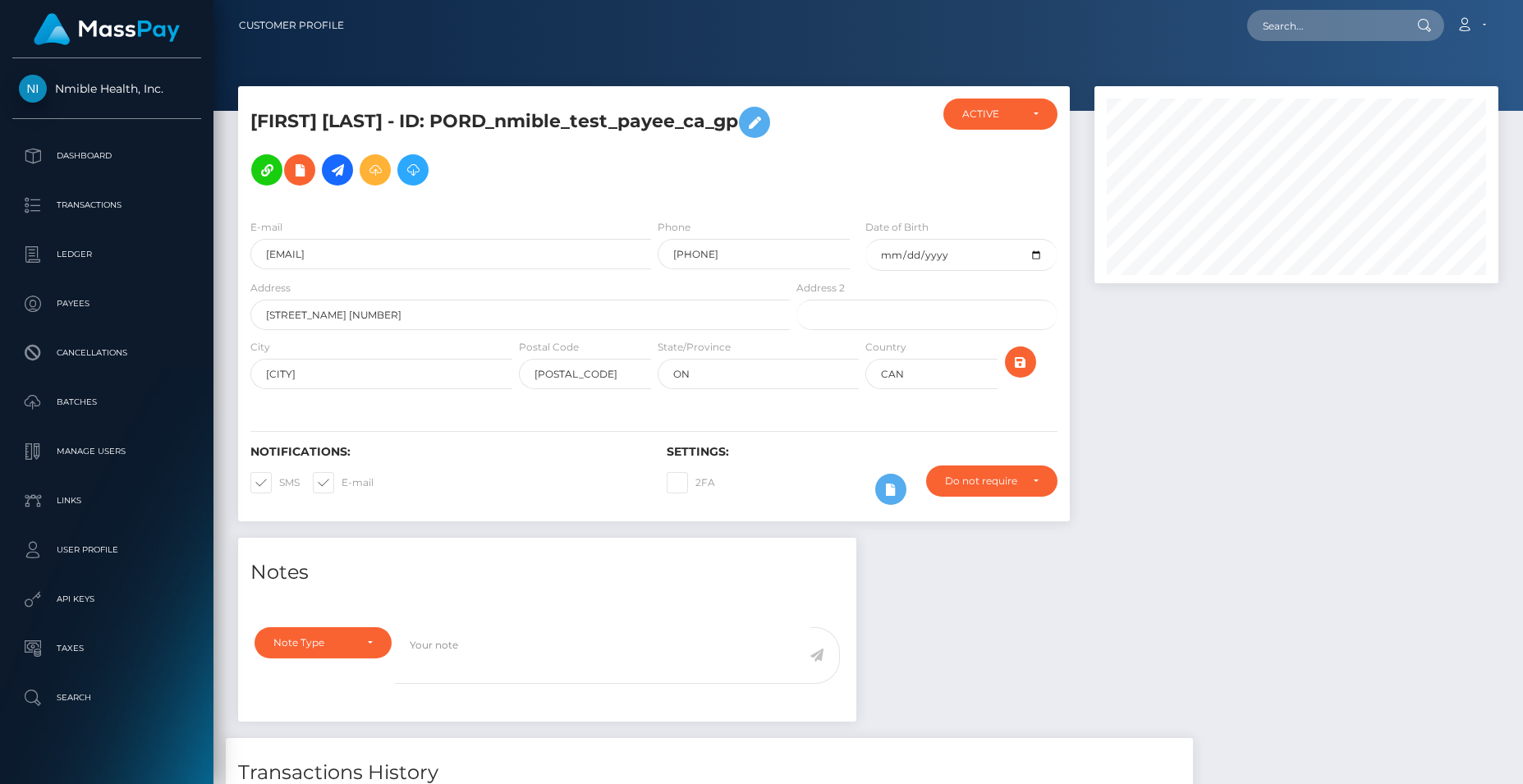 scroll, scrollTop: 0, scrollLeft: 0, axis: both 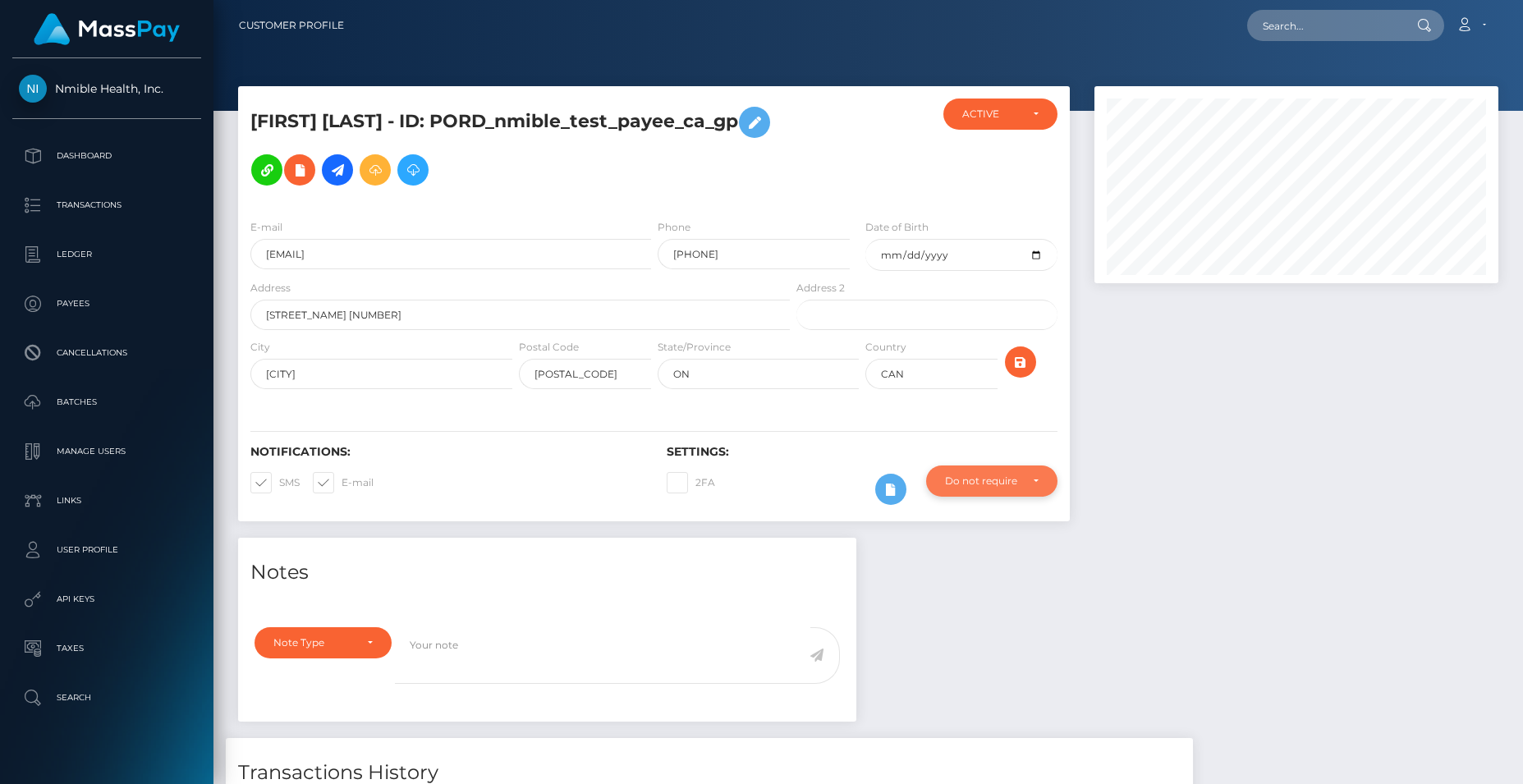 click on "Do
not
require" at bounding box center [992, 481] 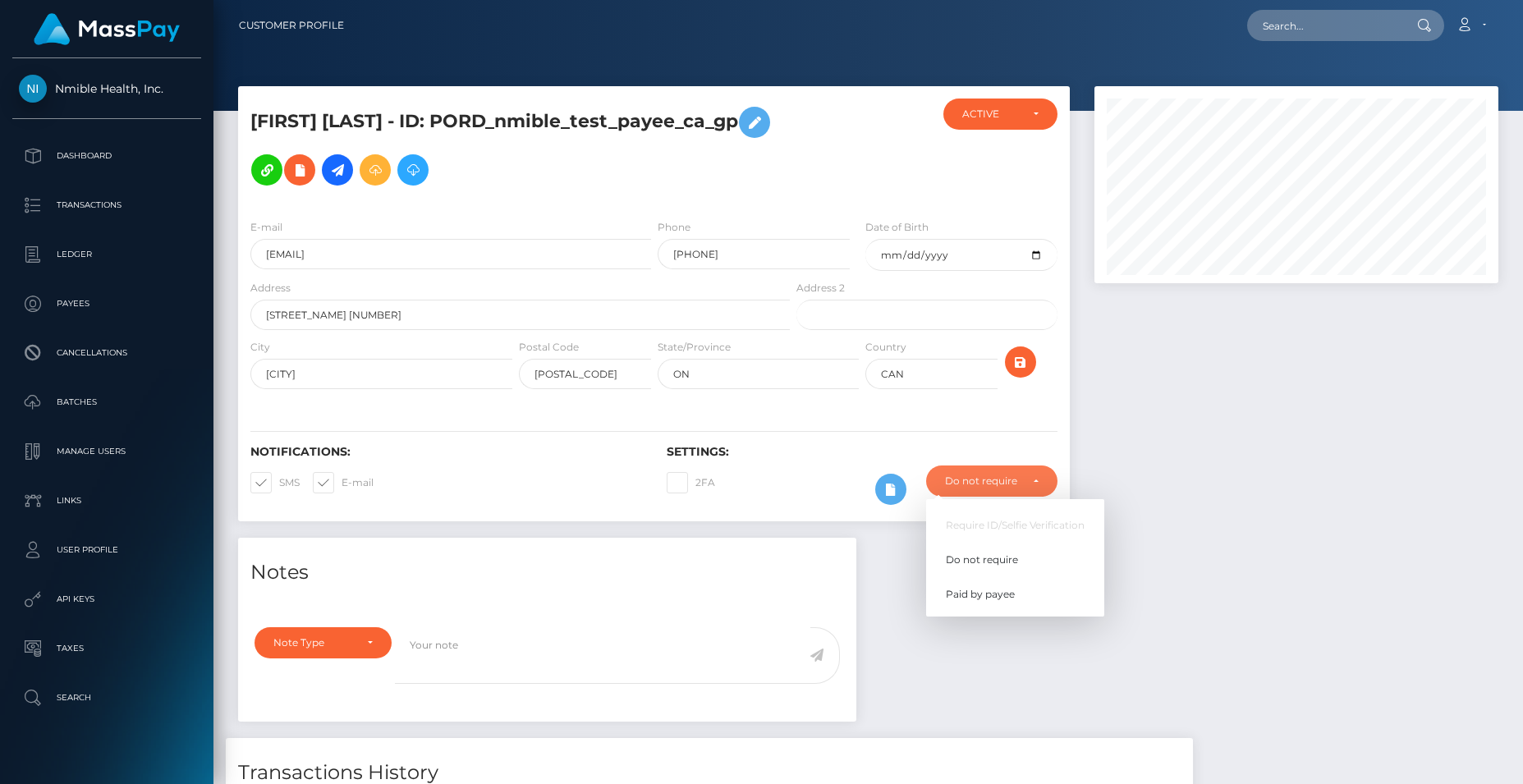click at bounding box center [1296, 312] 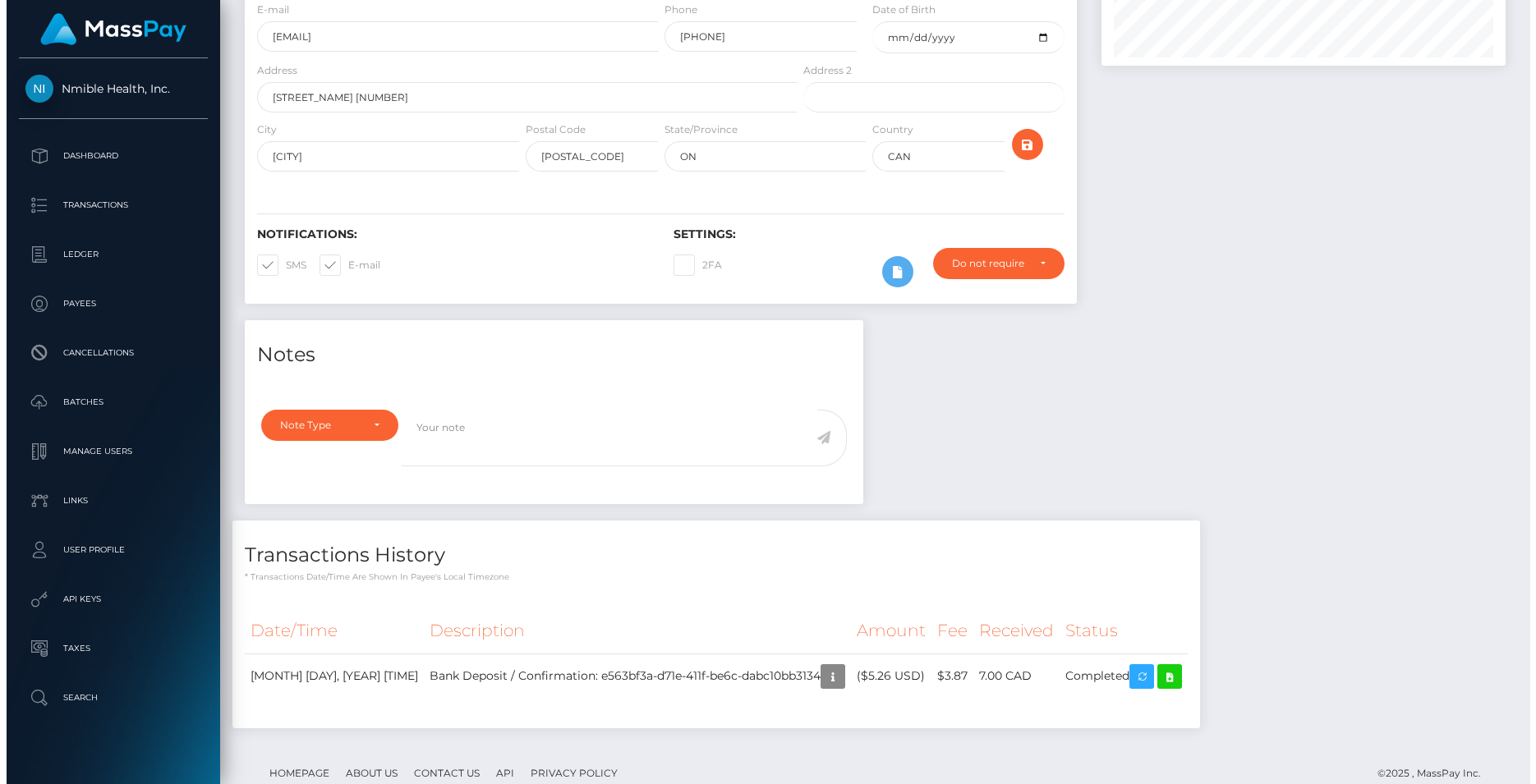scroll, scrollTop: 237, scrollLeft: 0, axis: vertical 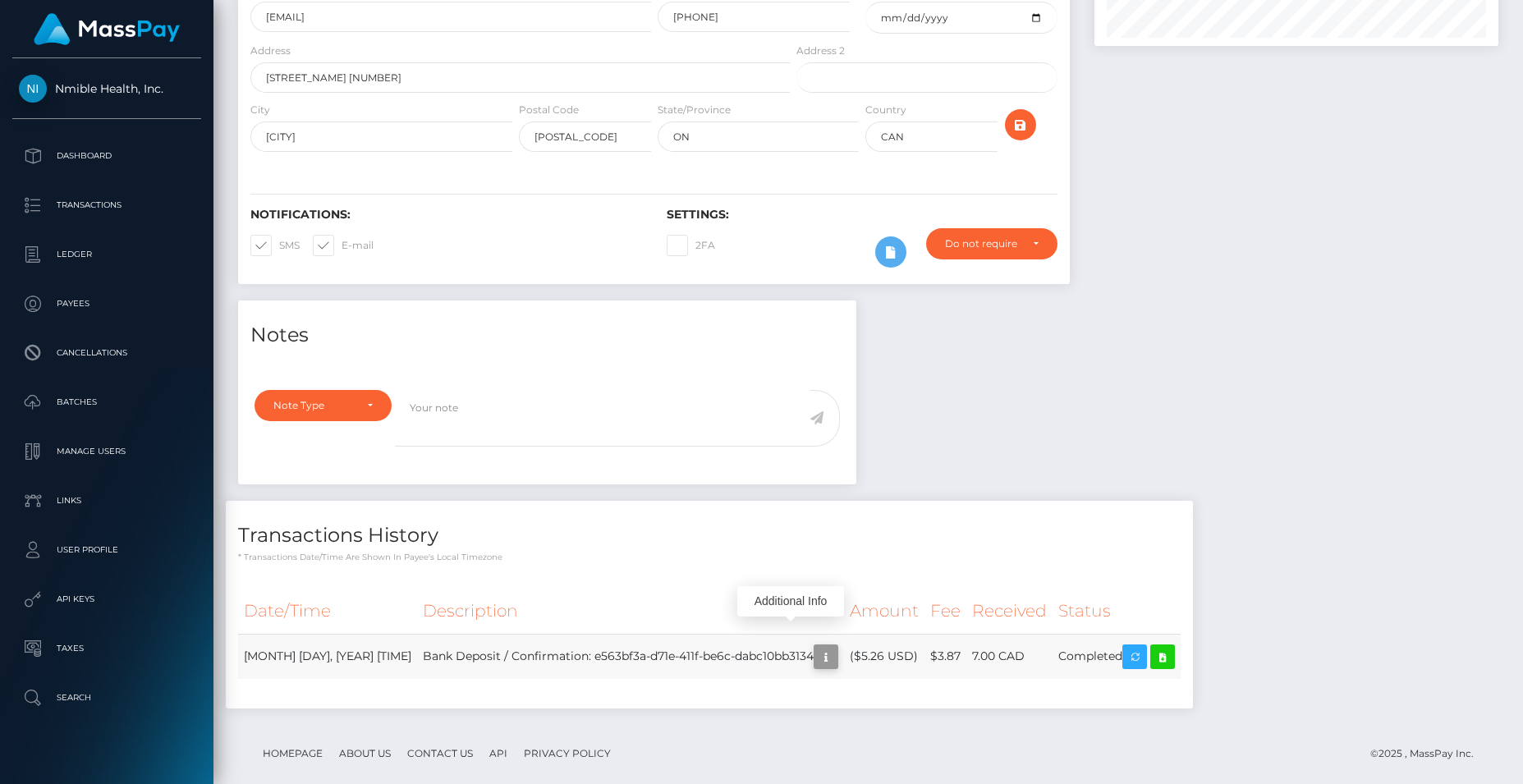 click at bounding box center (826, 657) 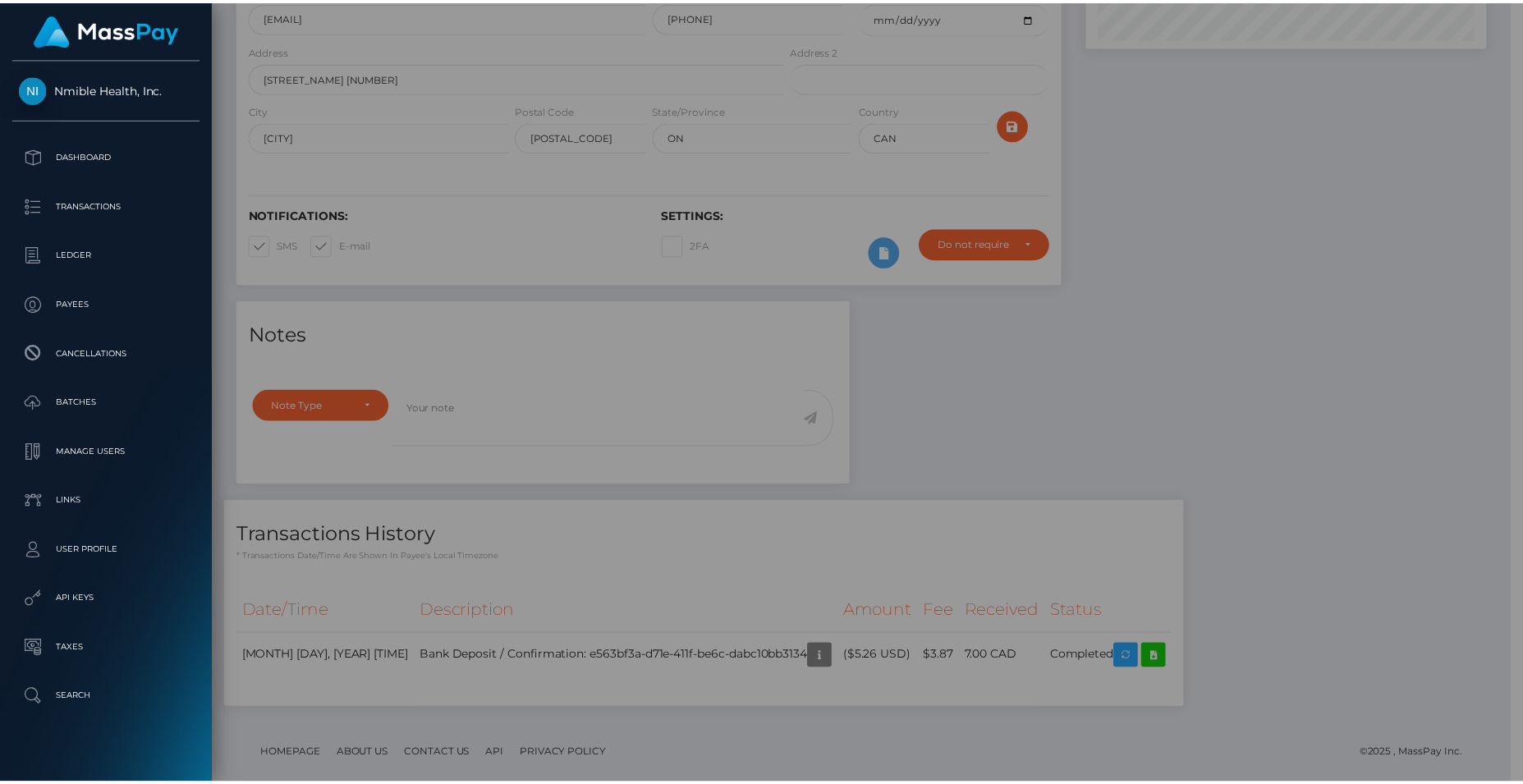 scroll, scrollTop: 820745, scrollLeft: 820620, axis: both 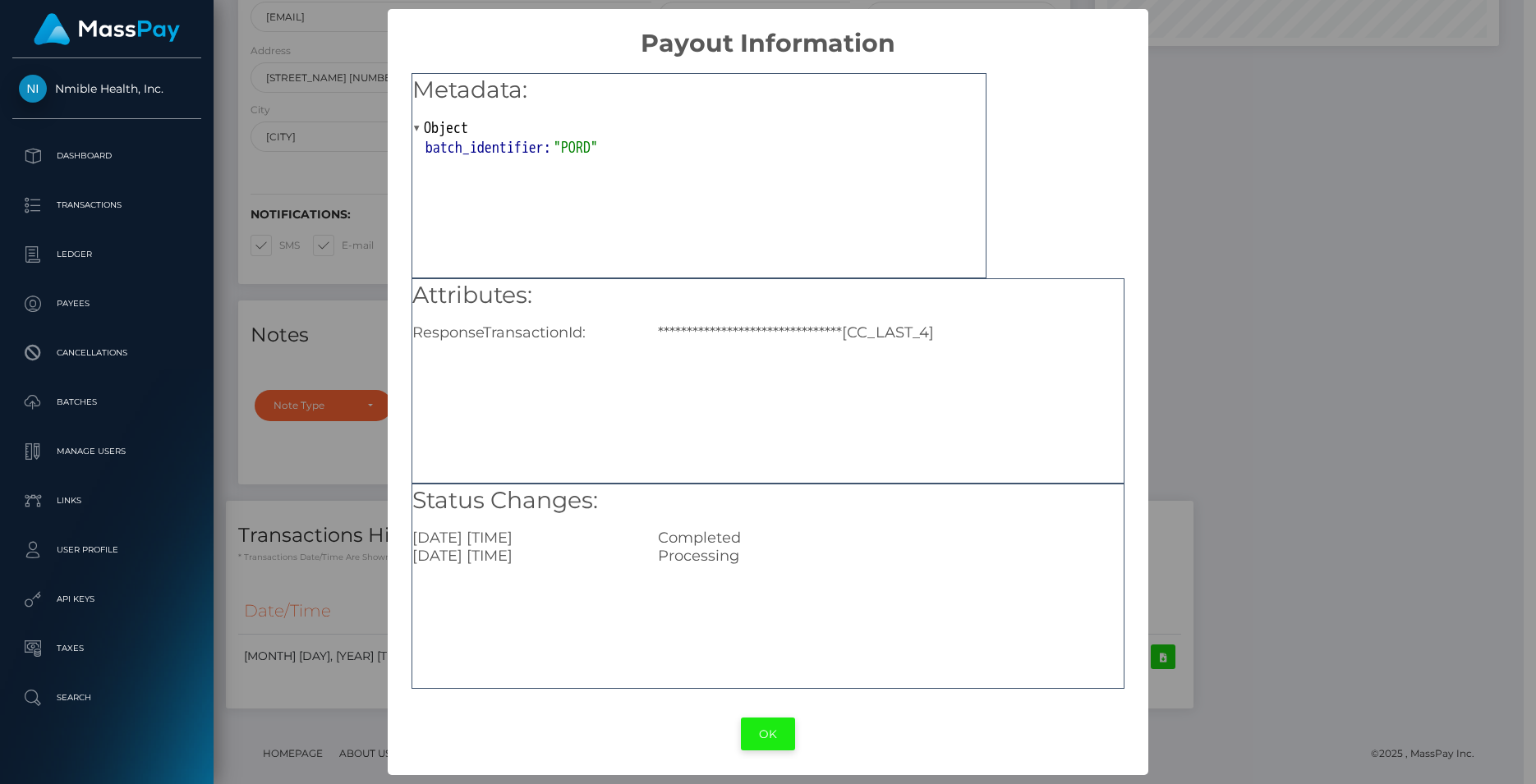 click on "OK" at bounding box center [768, 734] 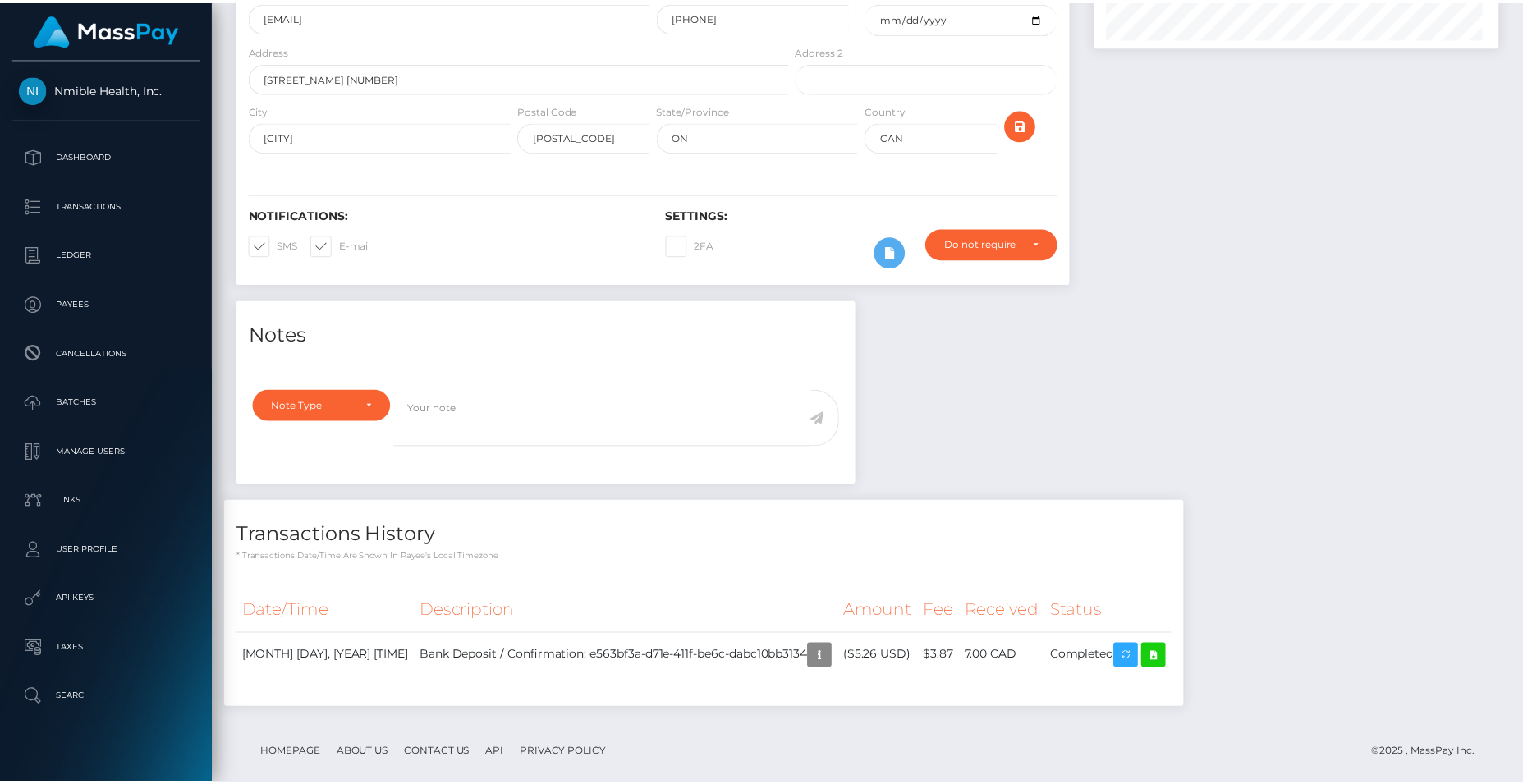 scroll, scrollTop: 820745, scrollLeft: 820620, axis: both 